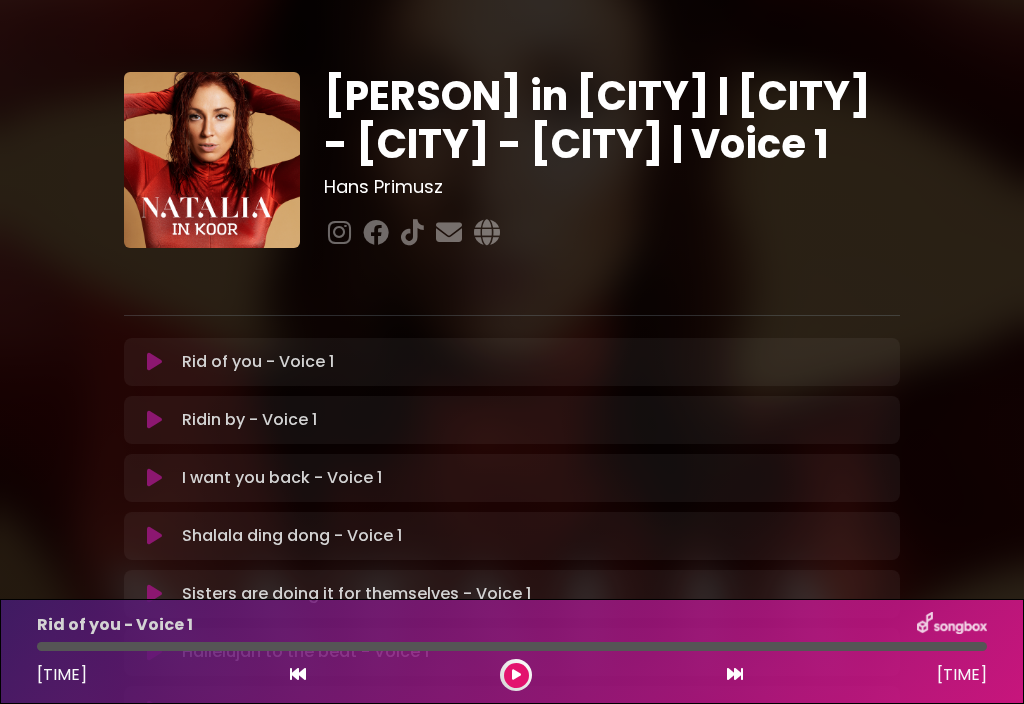 scroll, scrollTop: 0, scrollLeft: 0, axis: both 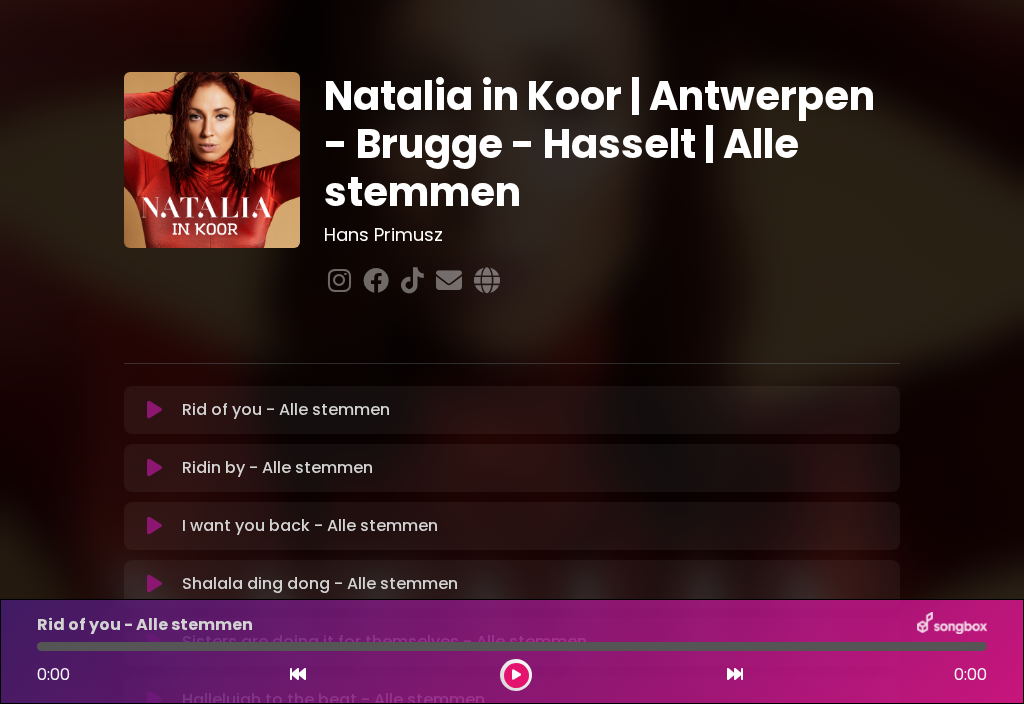 click at bounding box center [516, 675] 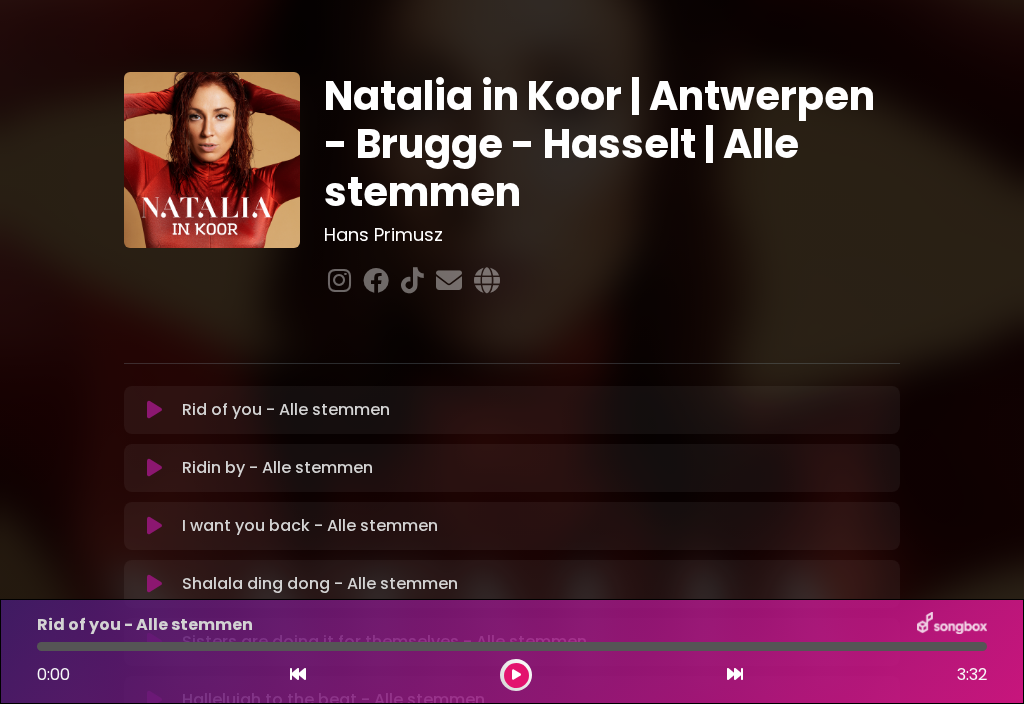 click at bounding box center [516, 675] 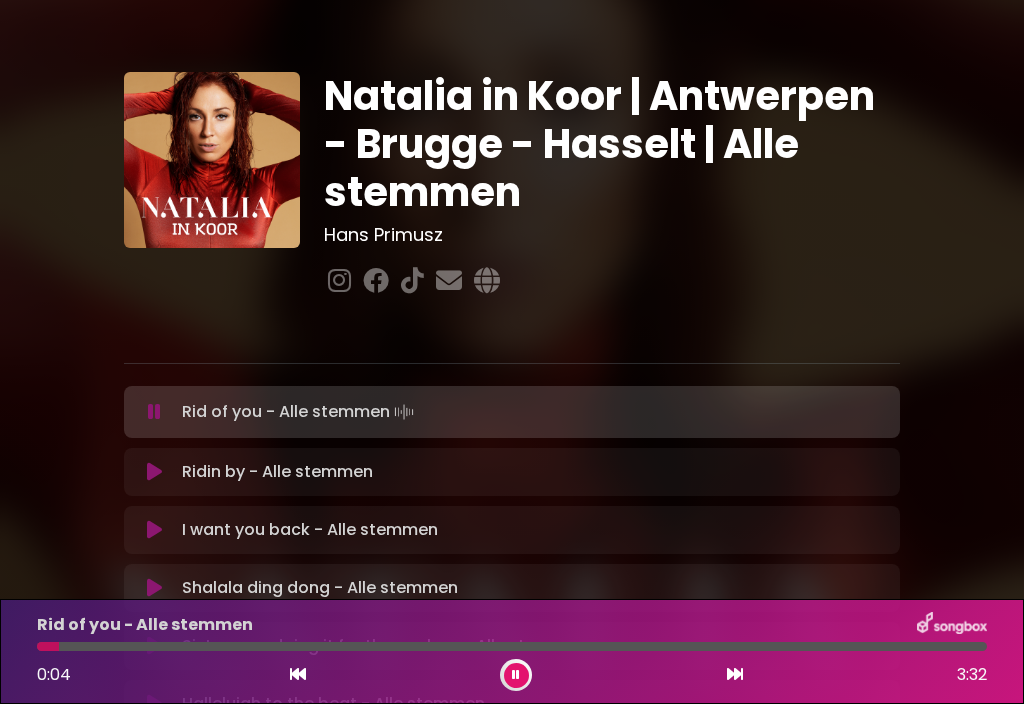 click at bounding box center (512, 646) 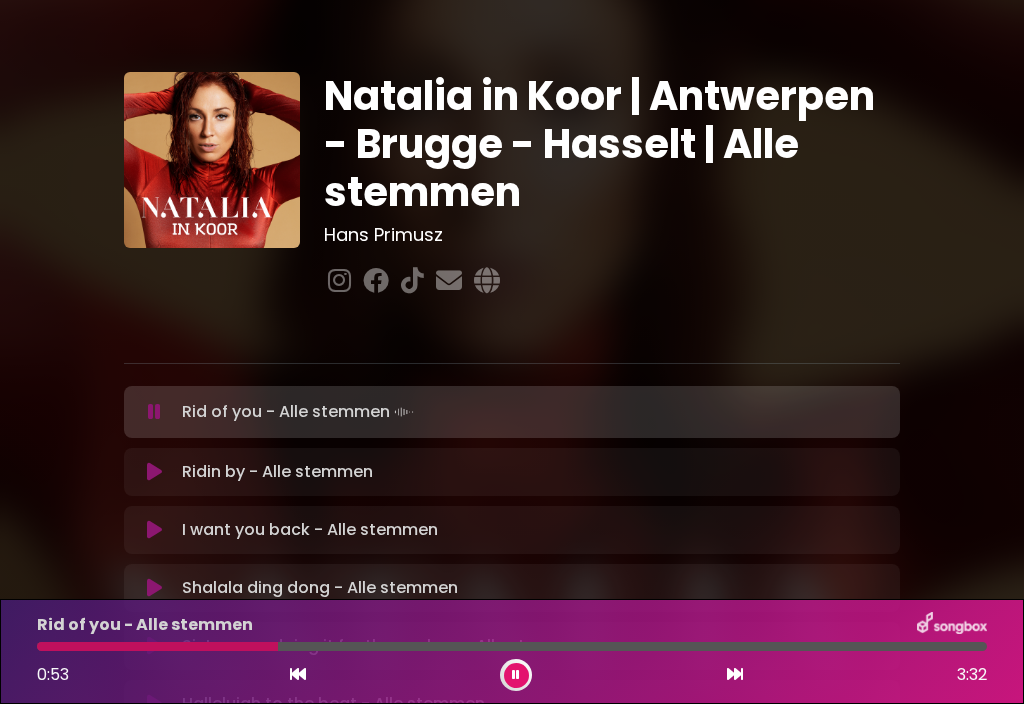 click at bounding box center [512, 646] 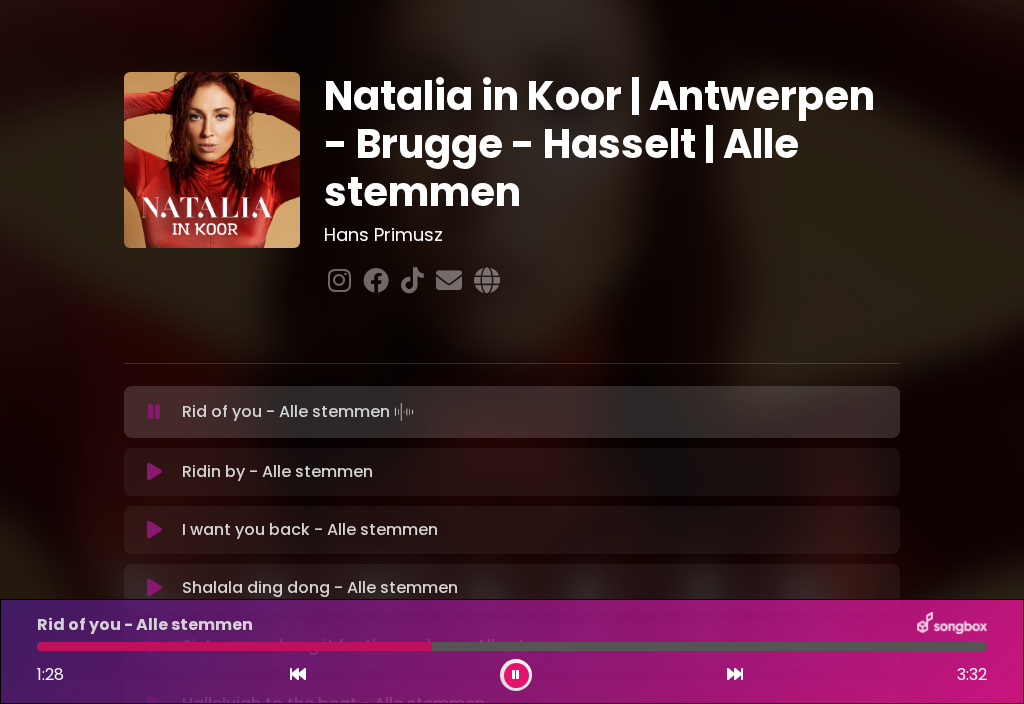 click at bounding box center [512, 646] 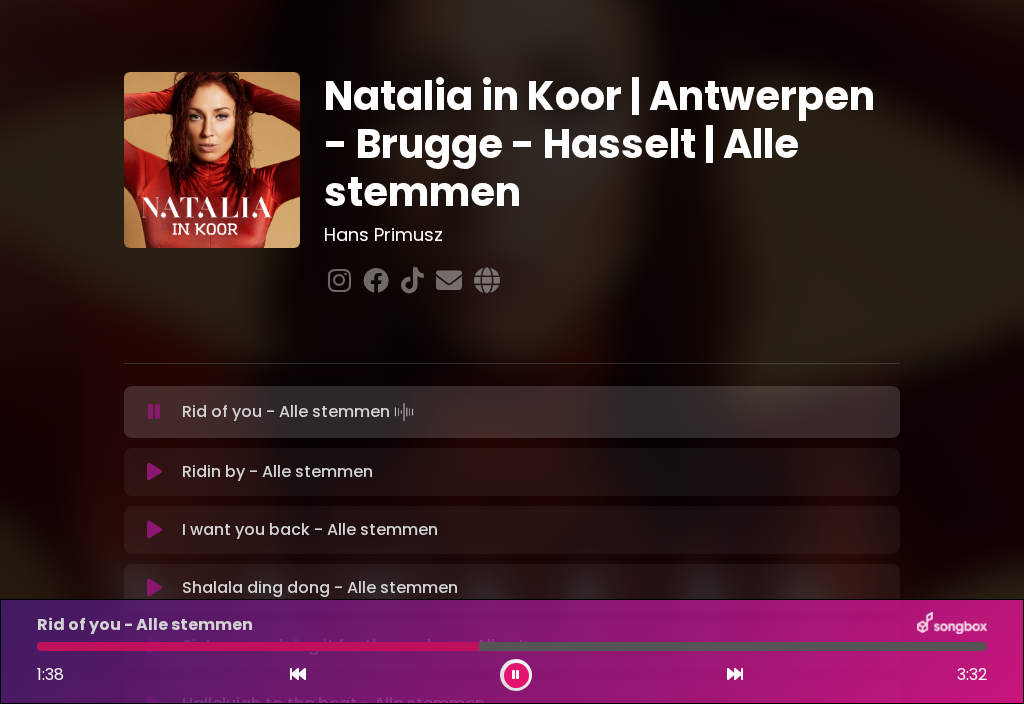 click at bounding box center (258, 646) 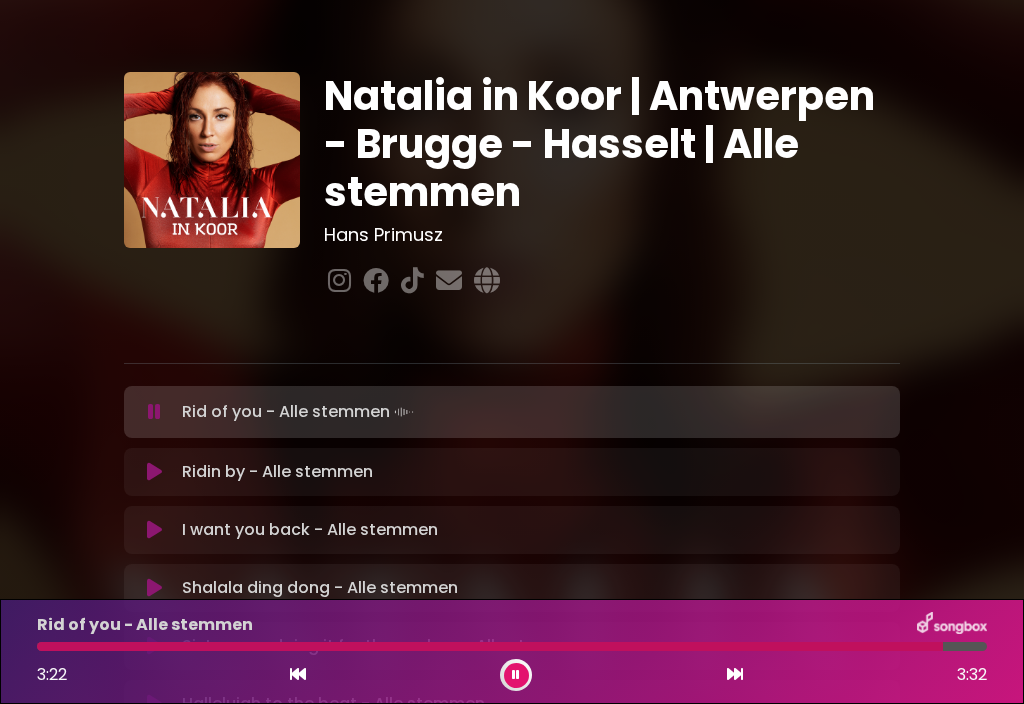 click at bounding box center (735, 675) 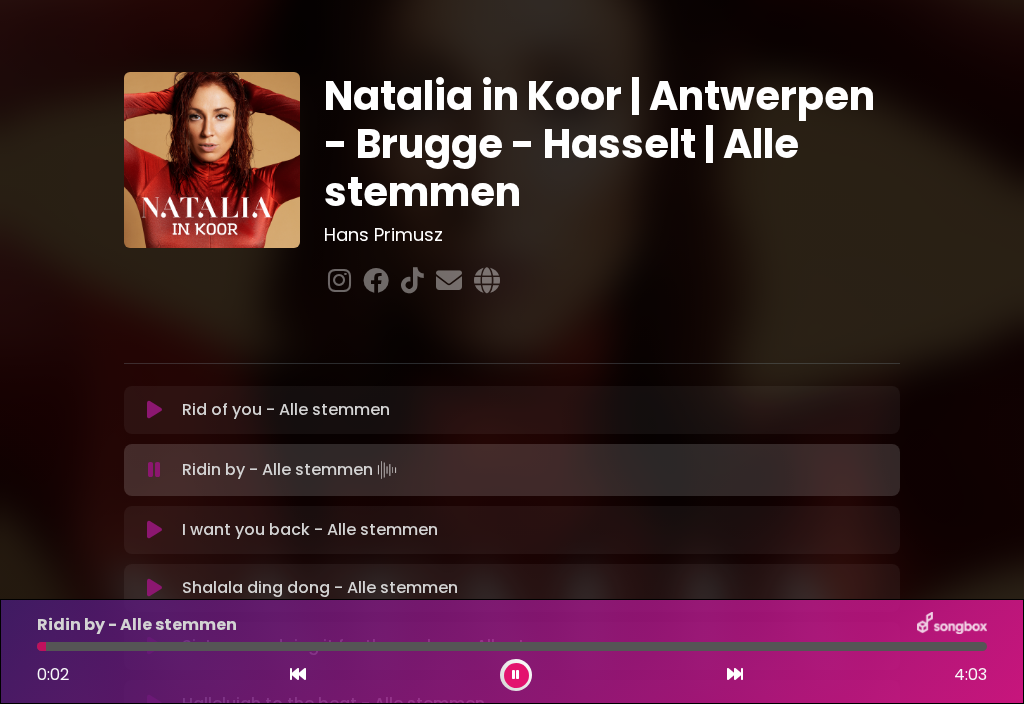 click at bounding box center [512, 646] 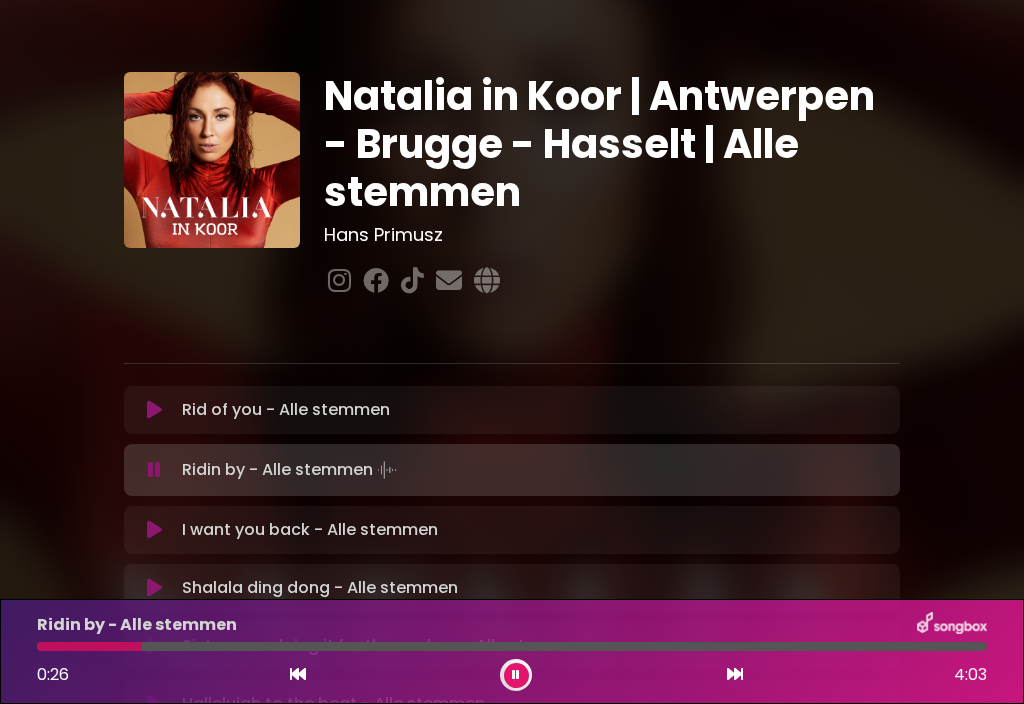 click at bounding box center (512, 646) 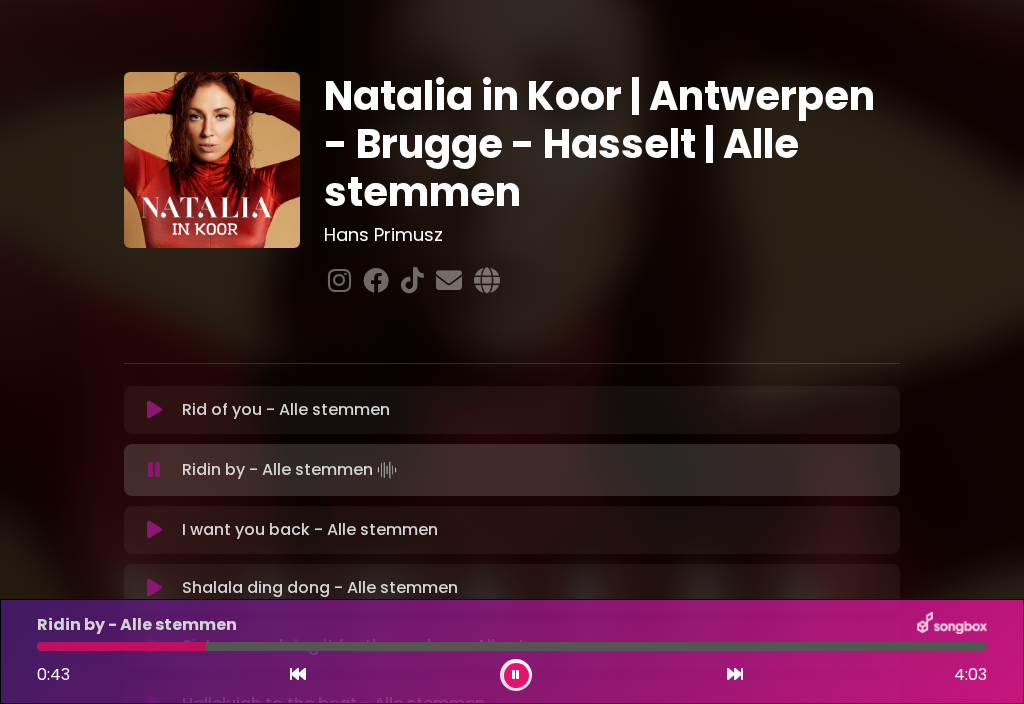 click at bounding box center (512, 646) 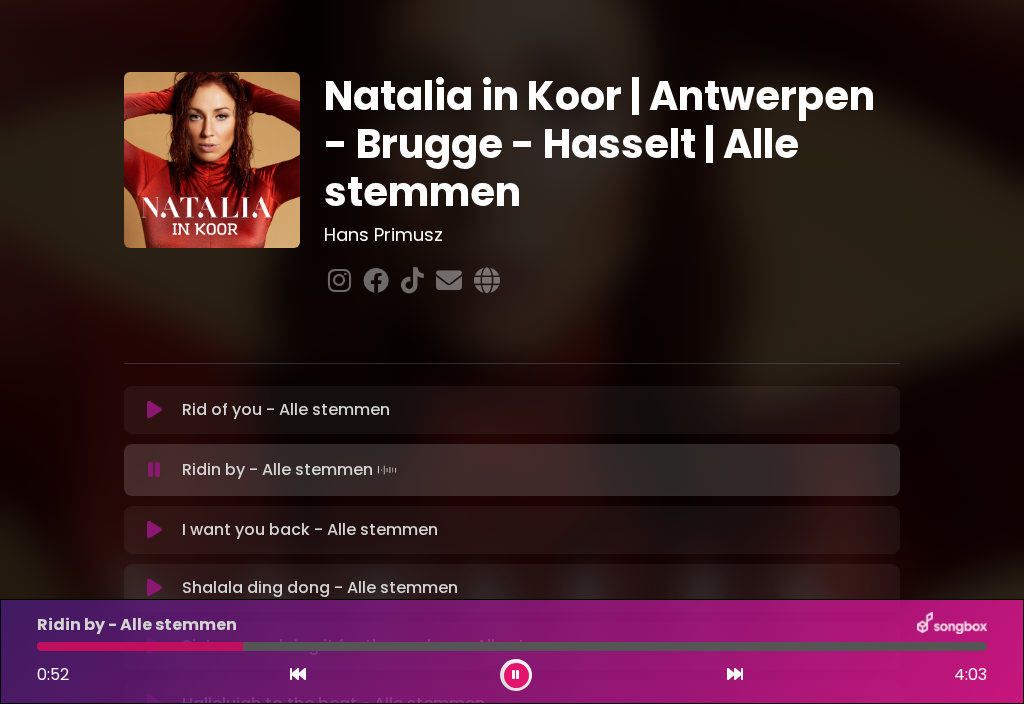 click at bounding box center [140, 646] 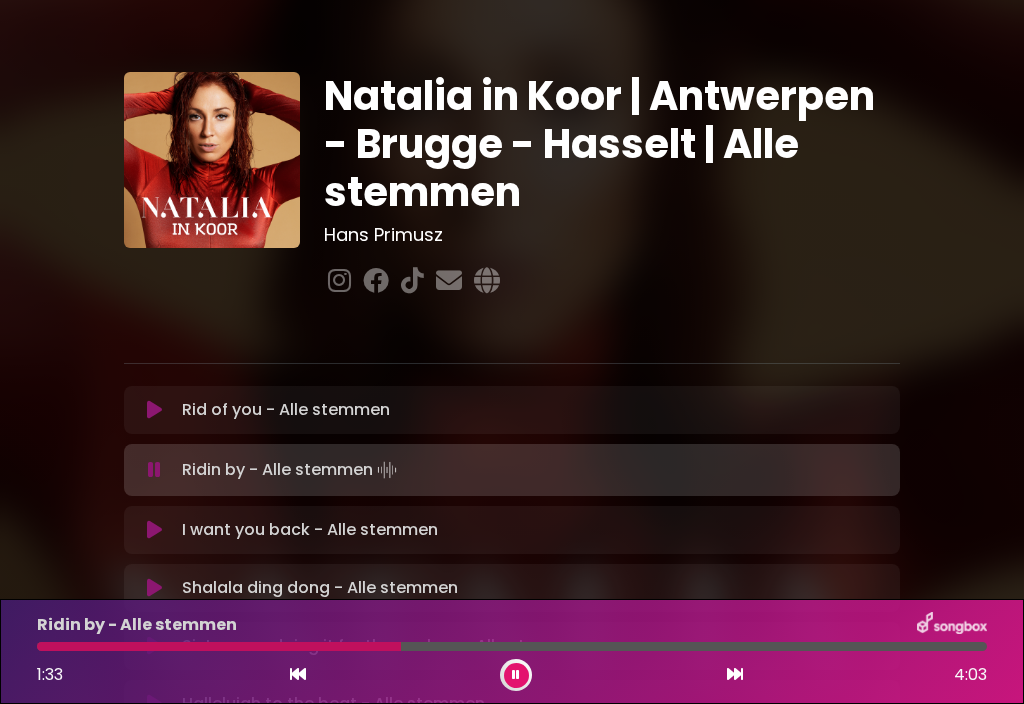 click at bounding box center [512, 646] 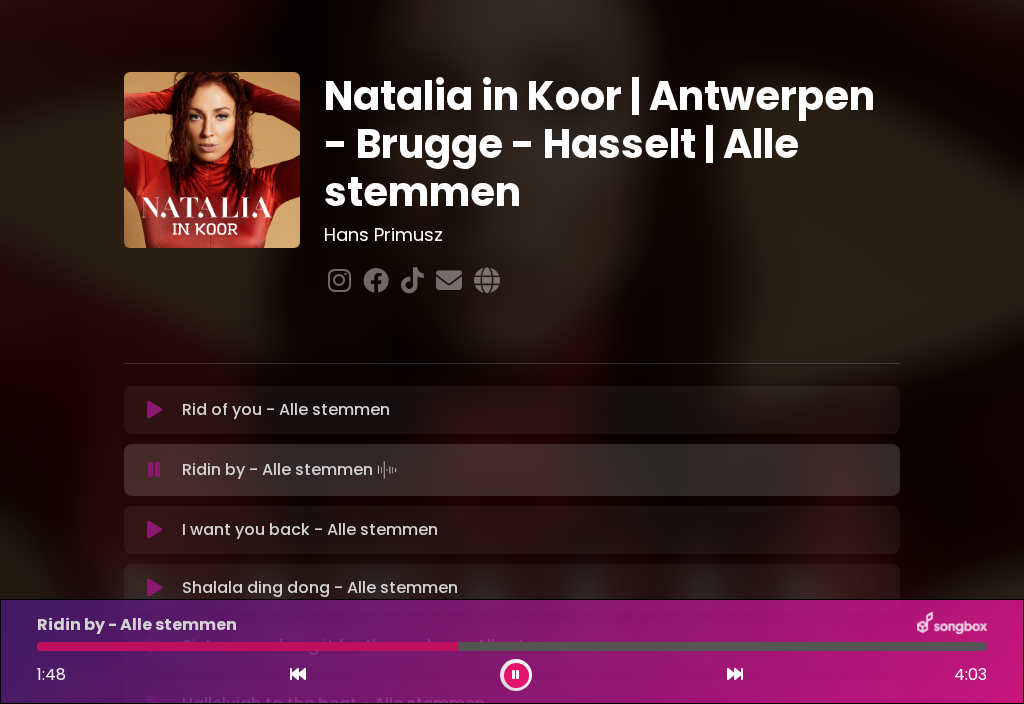 click at bounding box center [247, 646] 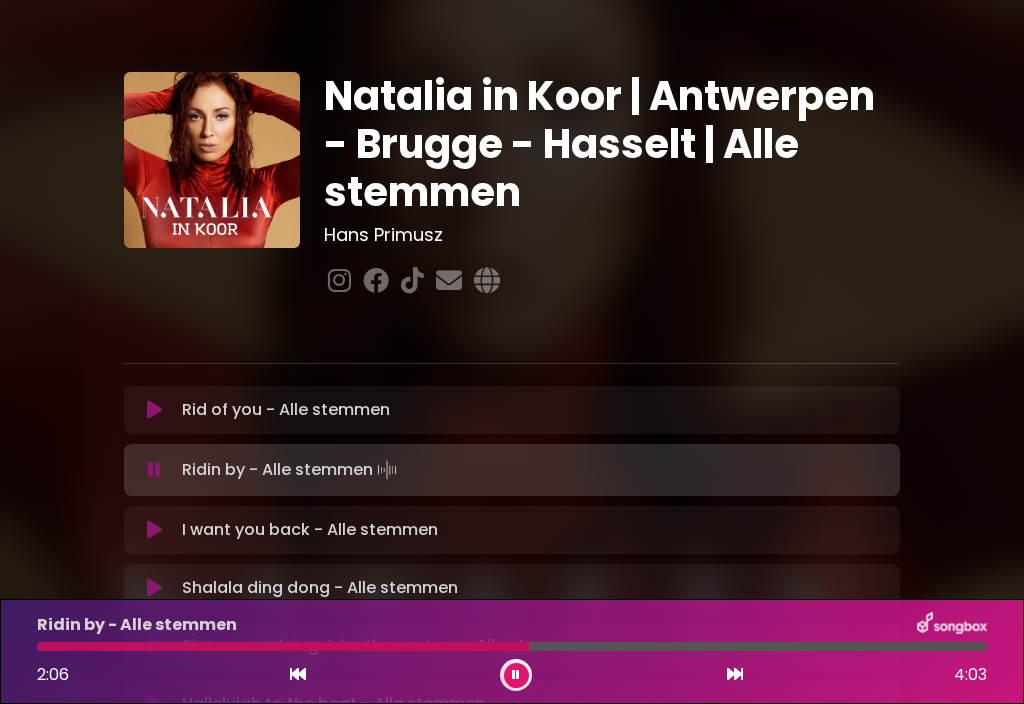 click at bounding box center [512, 646] 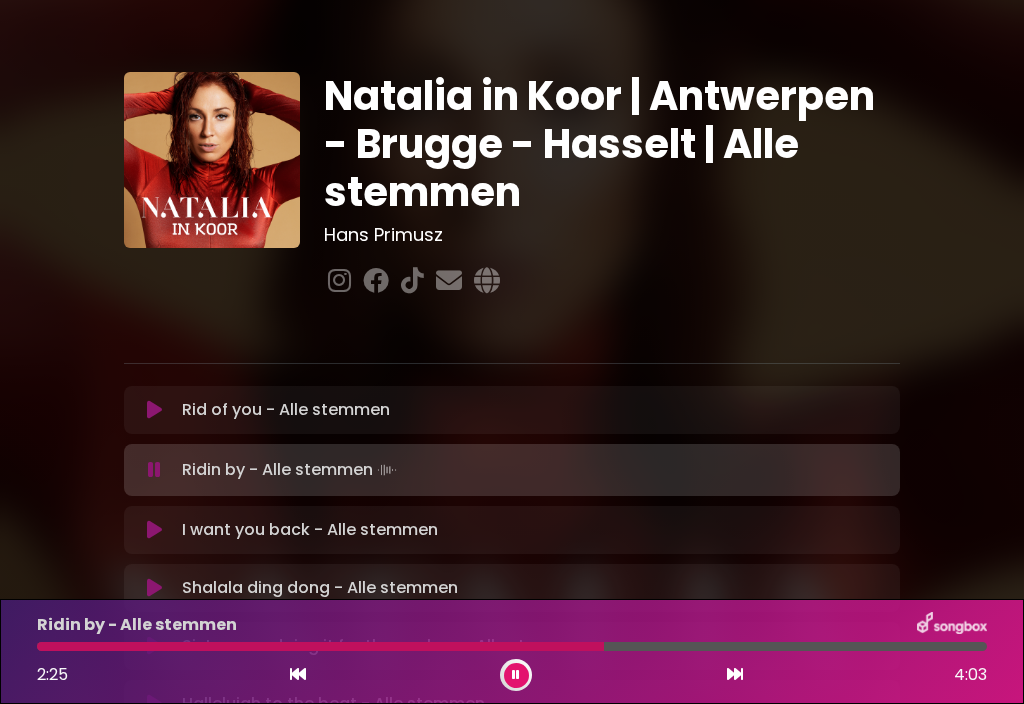 click at bounding box center (512, 646) 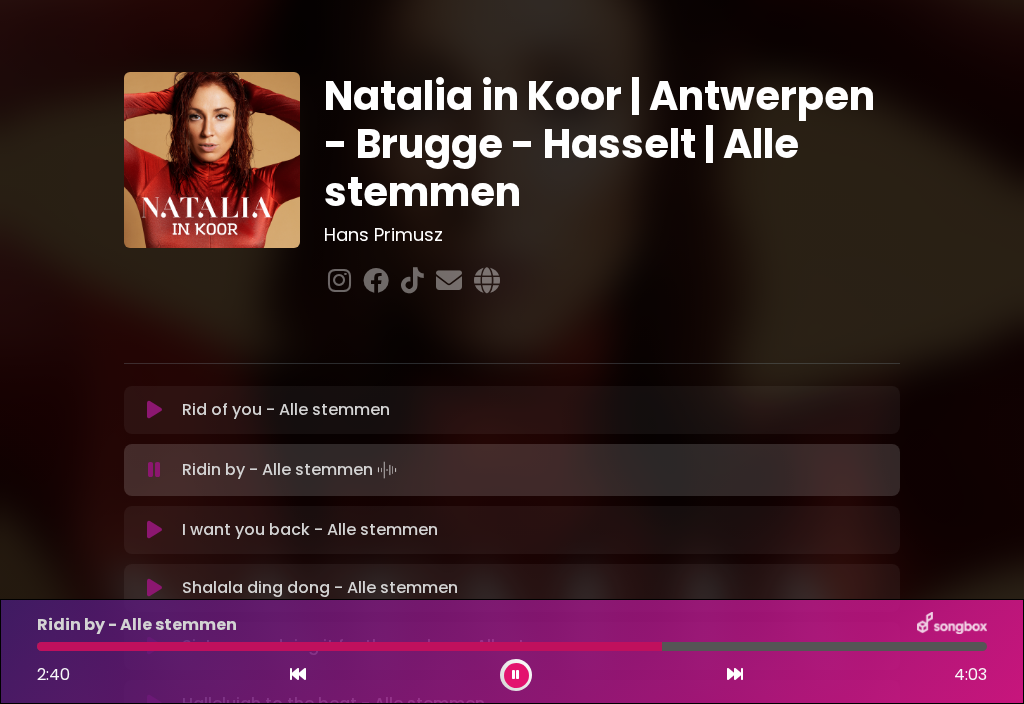 click at bounding box center (512, 646) 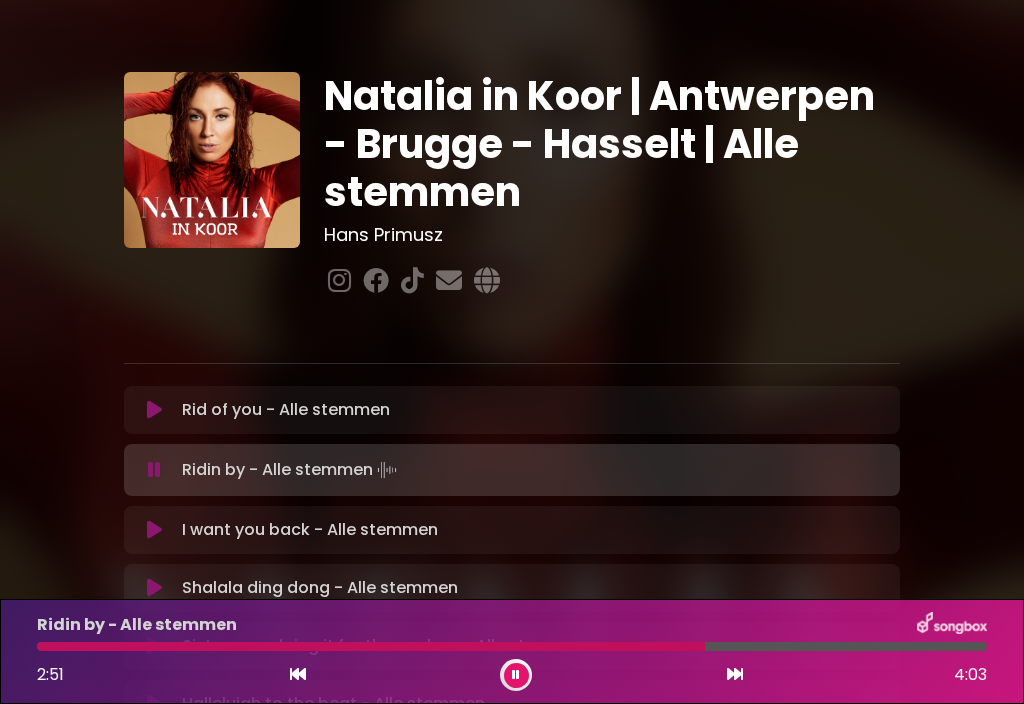 click at bounding box center [371, 646] 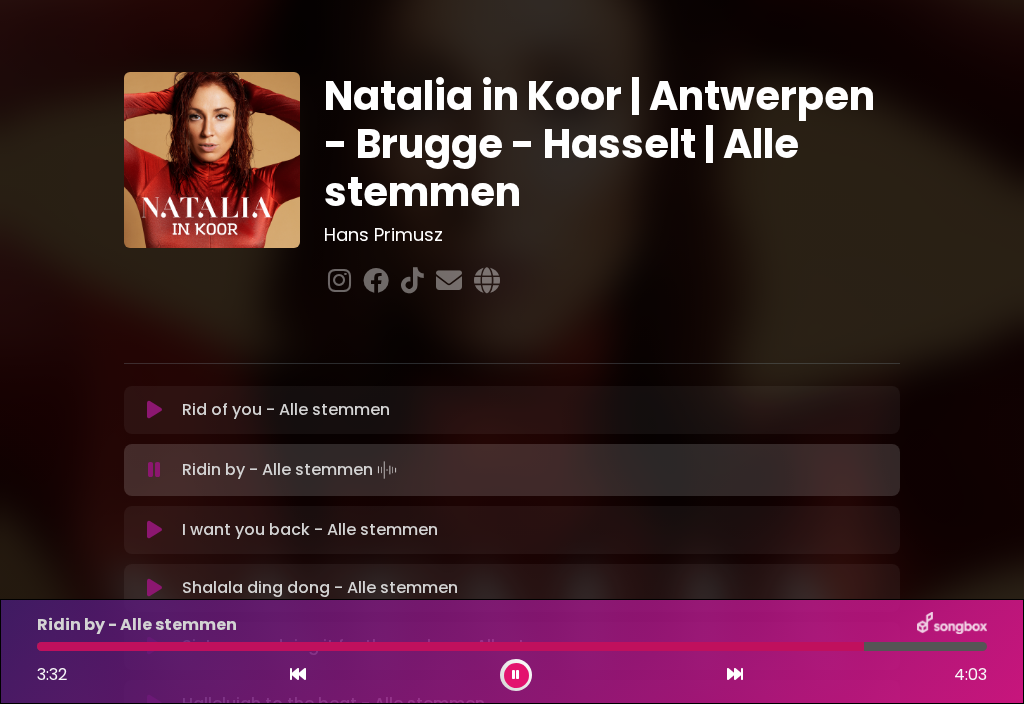 click at bounding box center (735, 675) 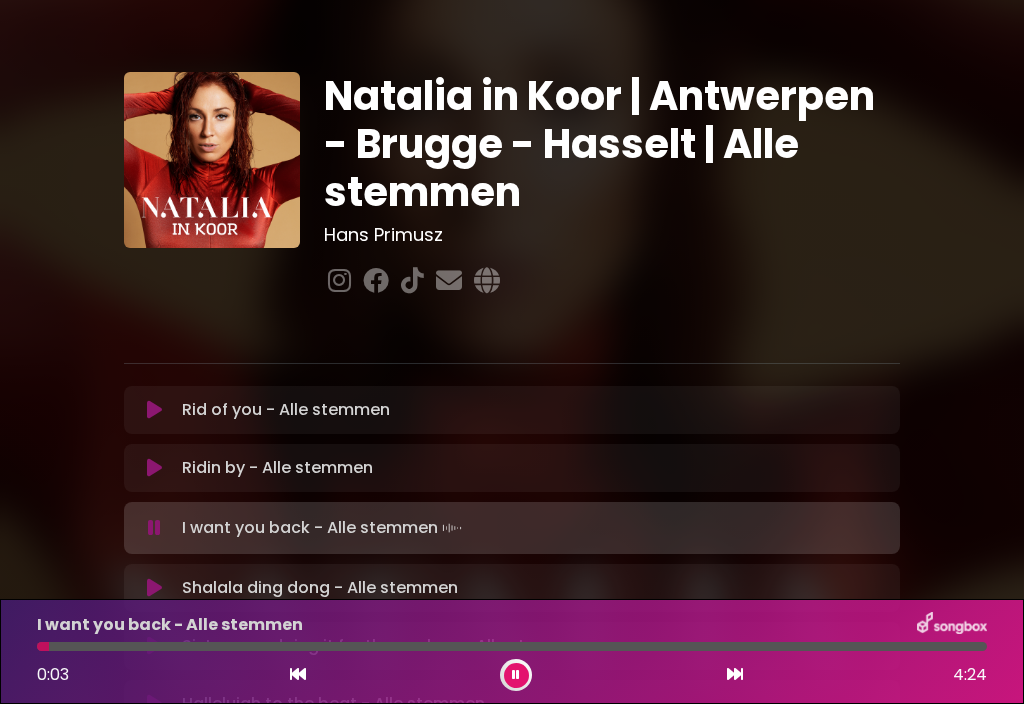 click at bounding box center (512, 646) 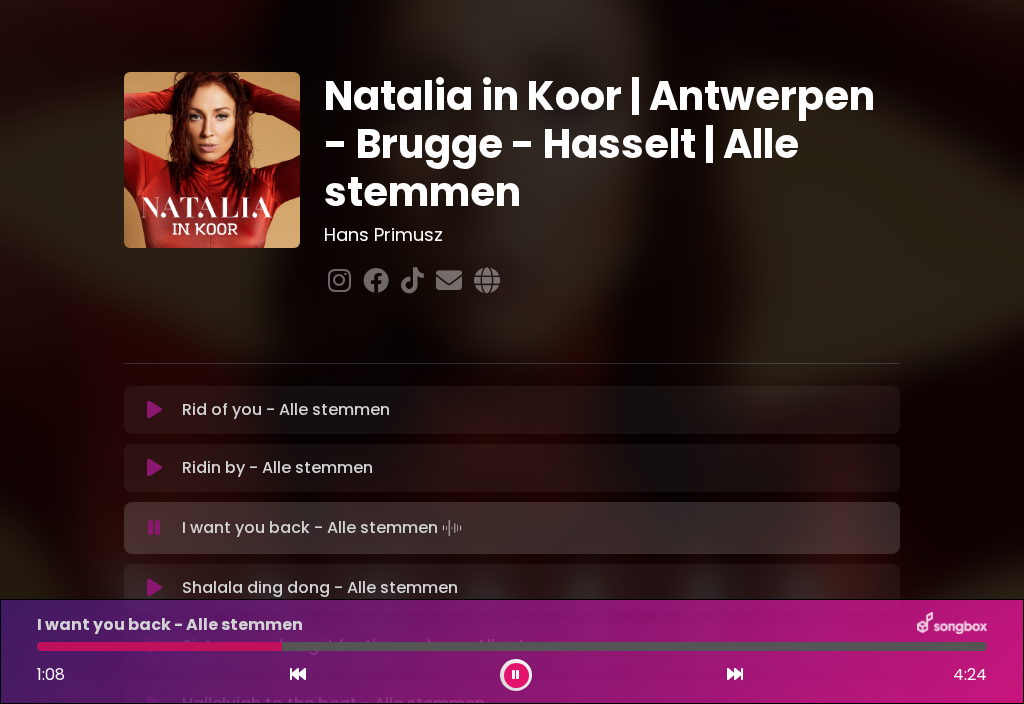 click at bounding box center (512, 646) 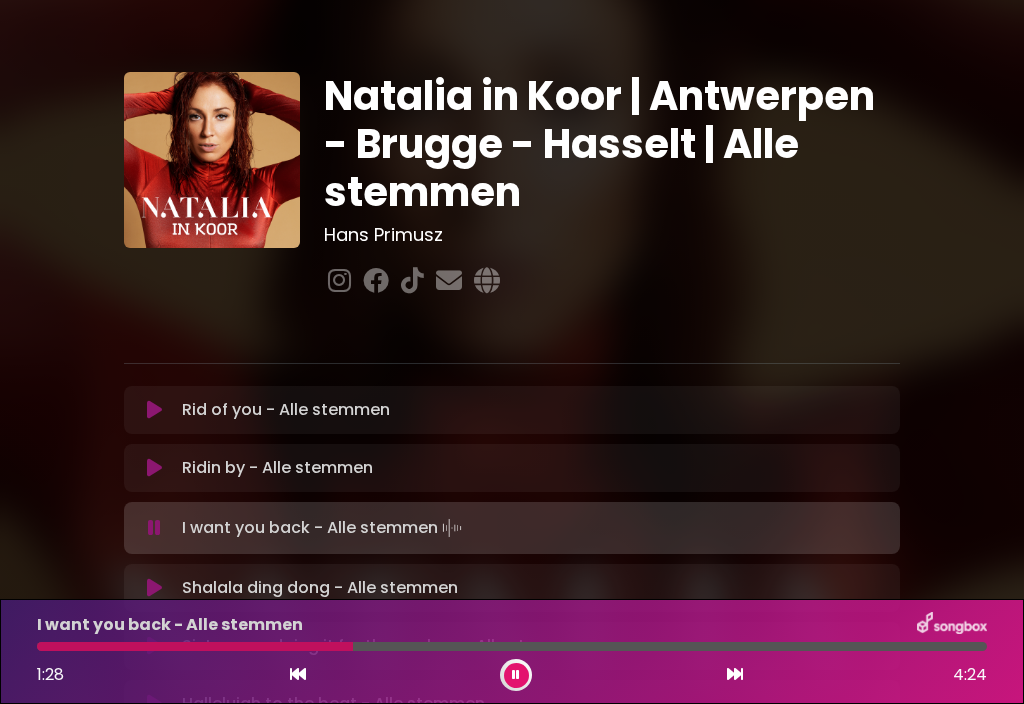 click at bounding box center [195, 646] 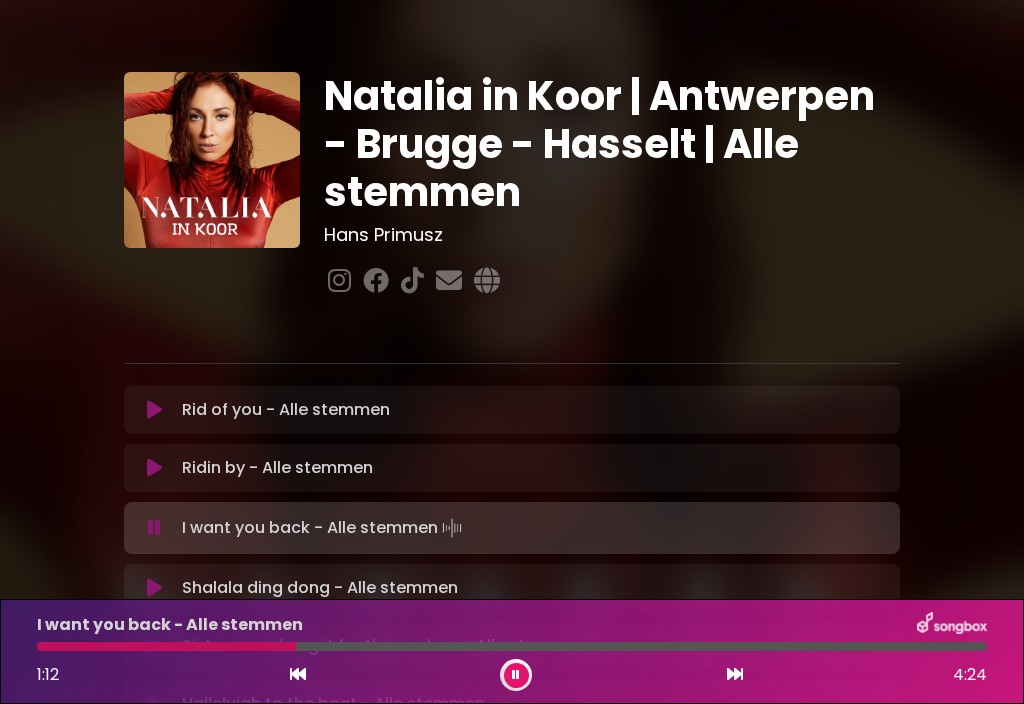 click at bounding box center (512, 646) 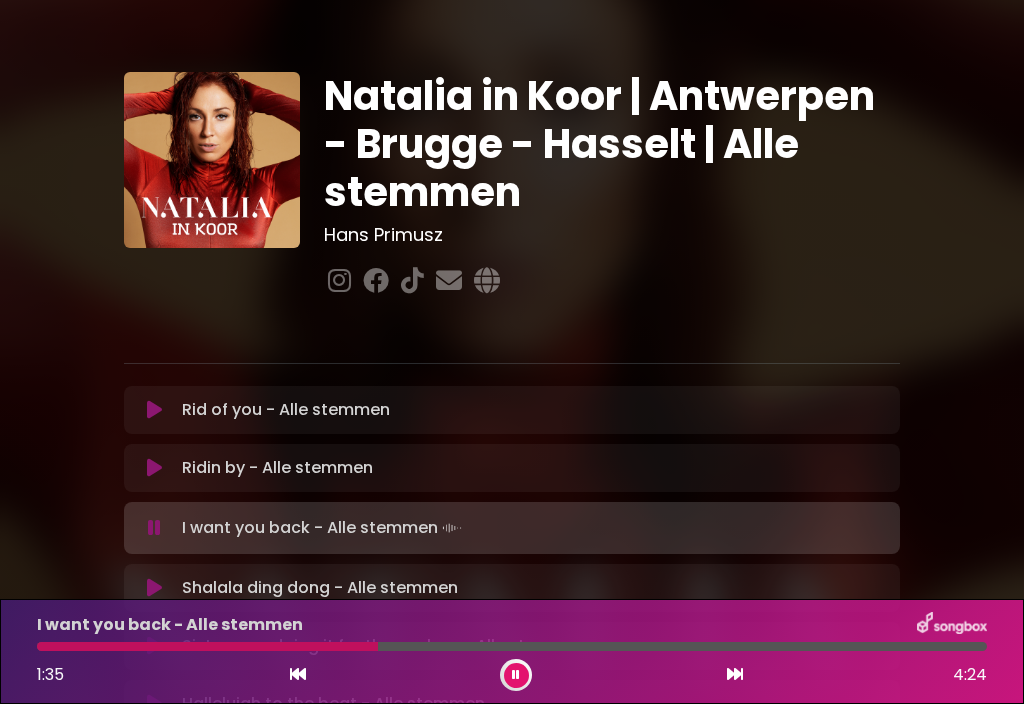 click at bounding box center [512, 646] 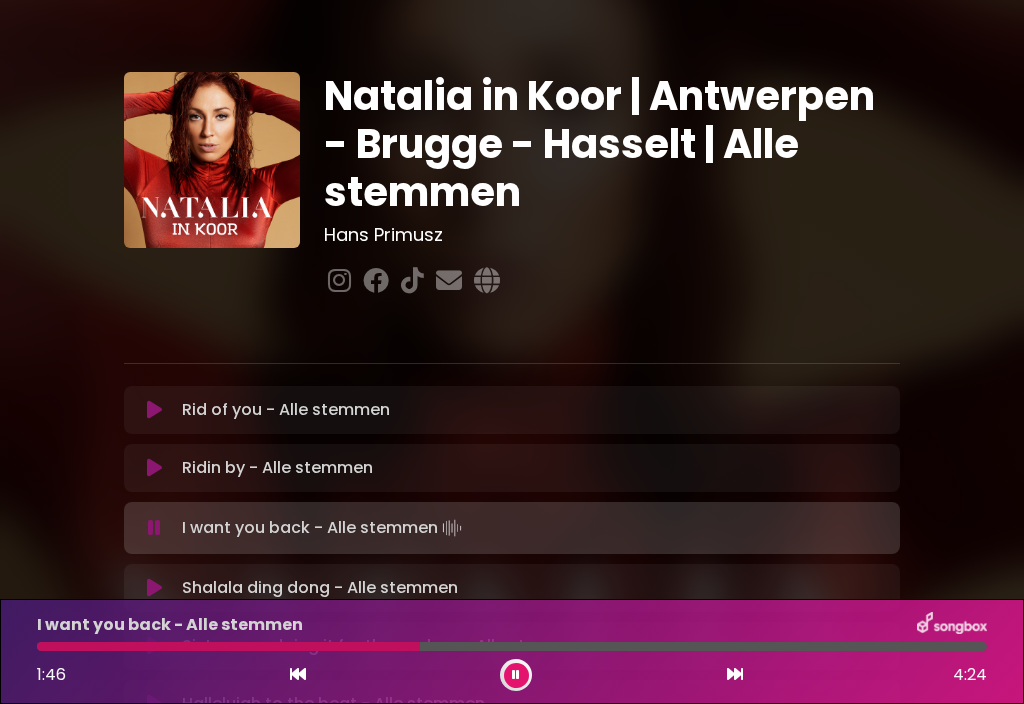 click at bounding box center [228, 646] 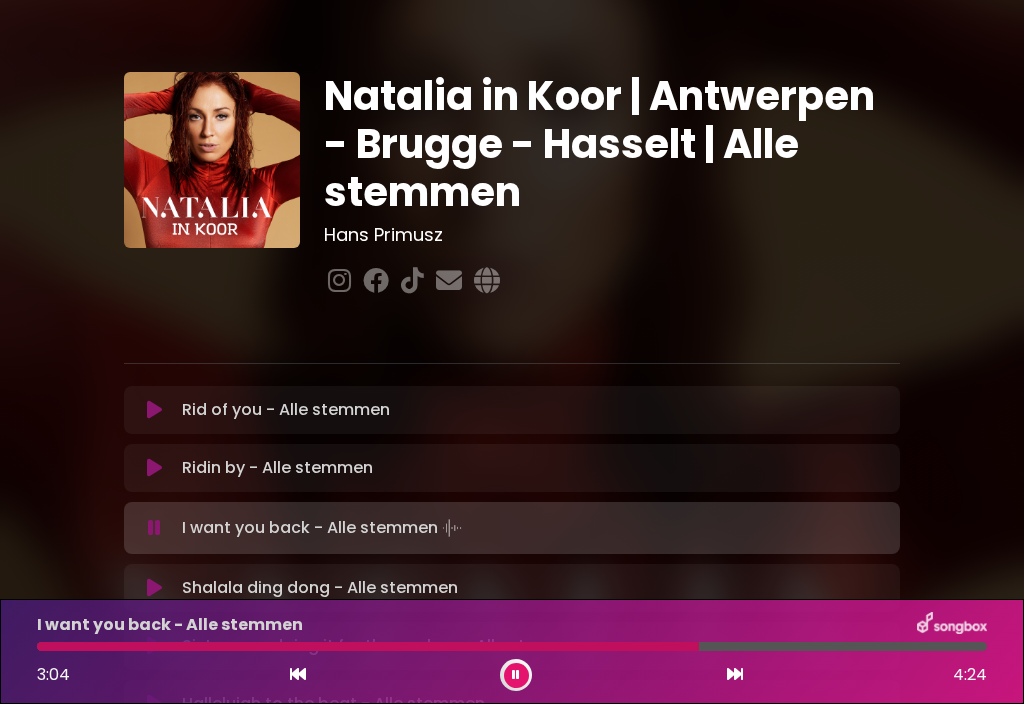 click at bounding box center [512, 646] 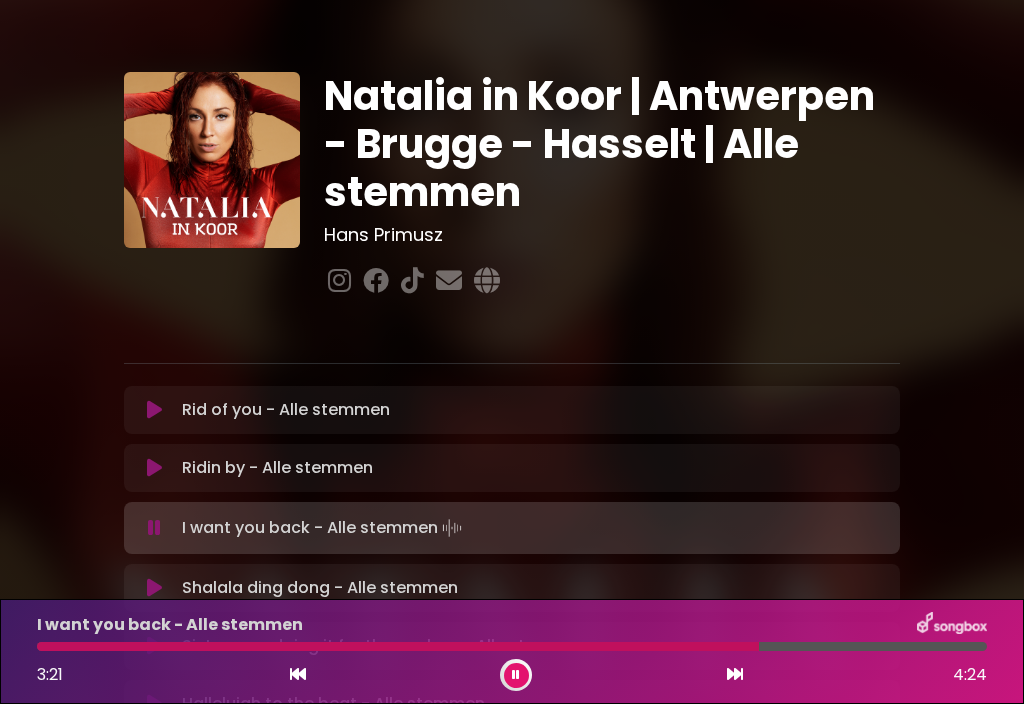 click at bounding box center [398, 646] 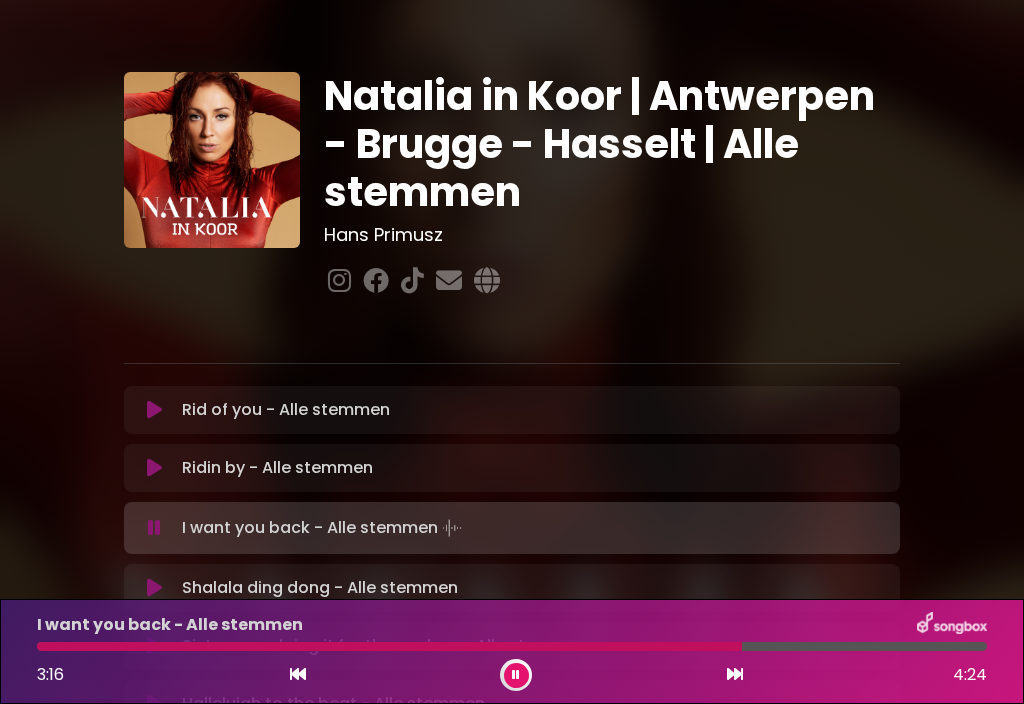 click at bounding box center [389, 646] 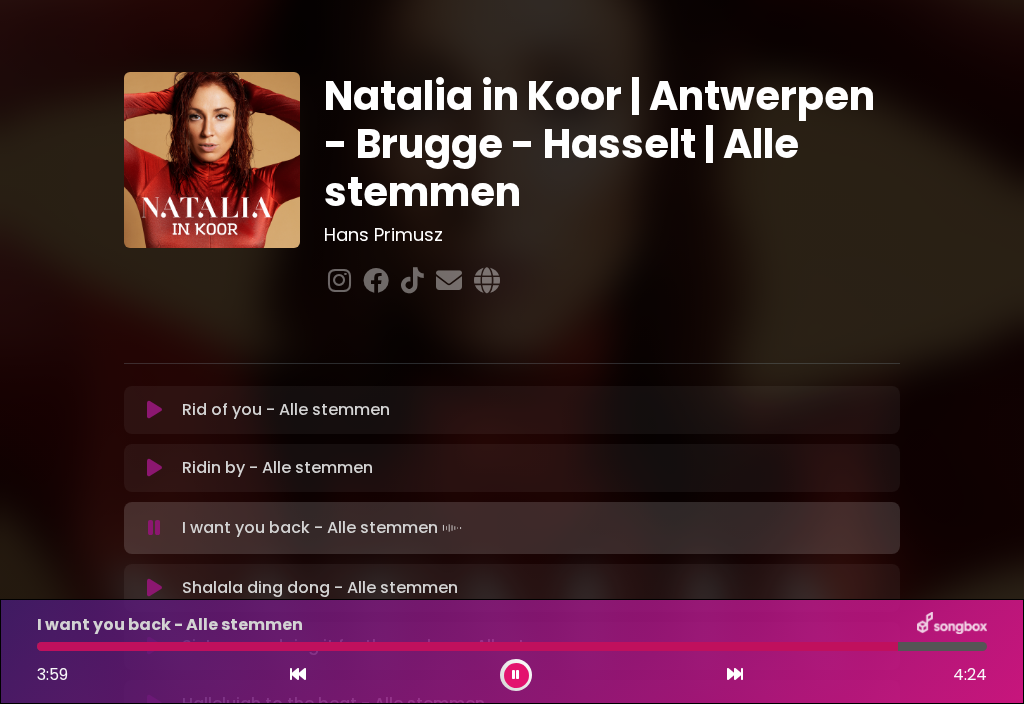 click at bounding box center (735, 674) 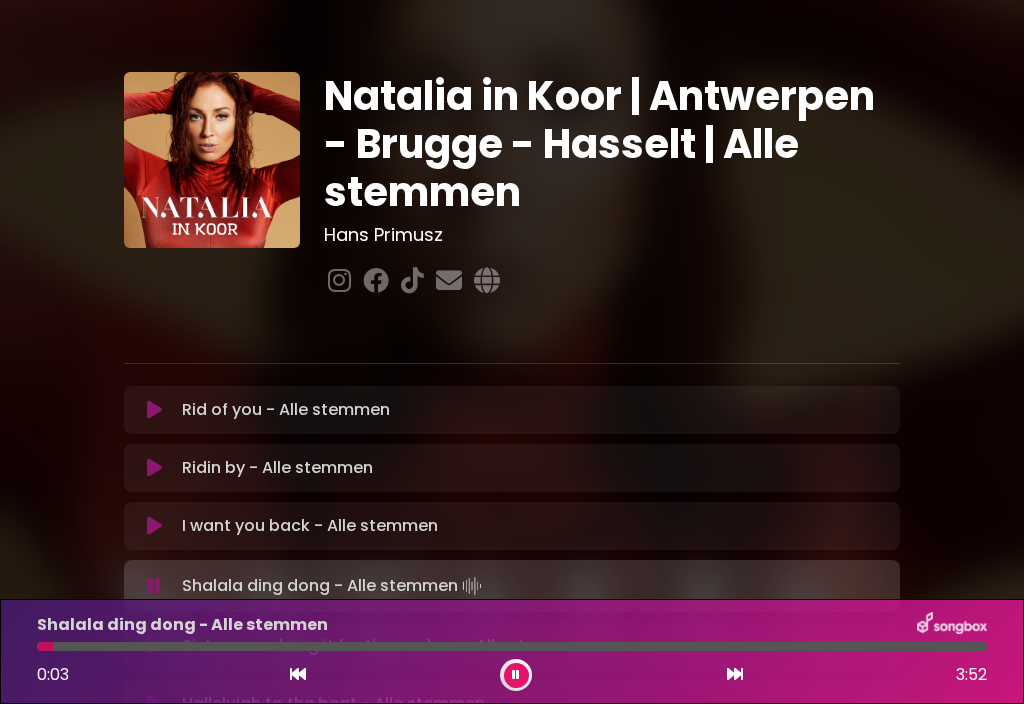 click at bounding box center (512, 646) 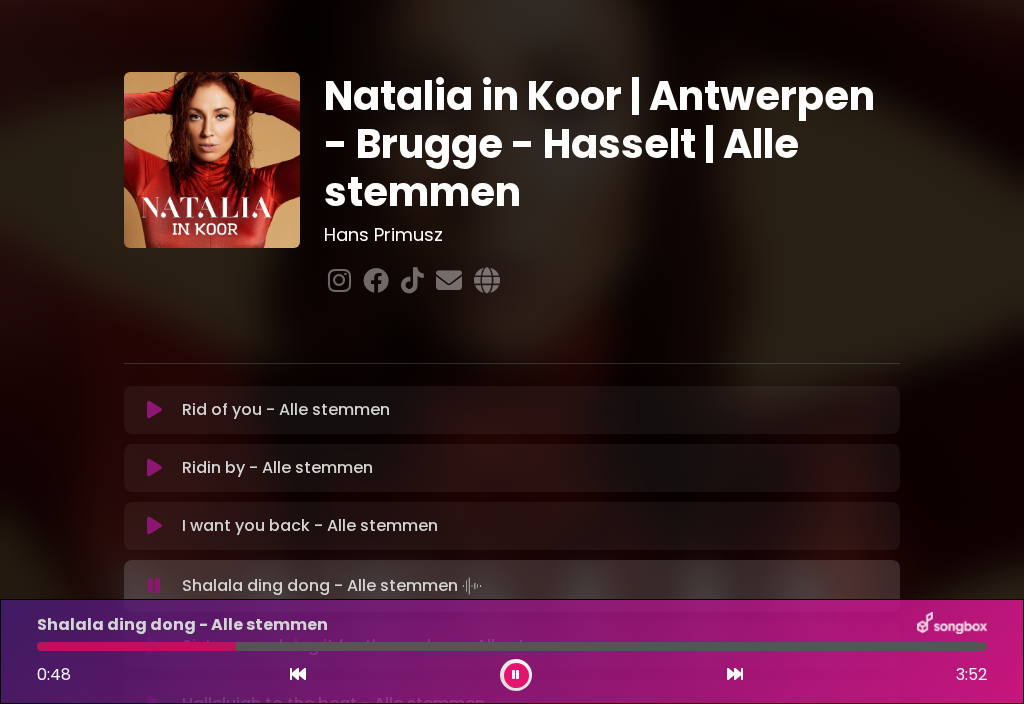 click at bounding box center [512, 646] 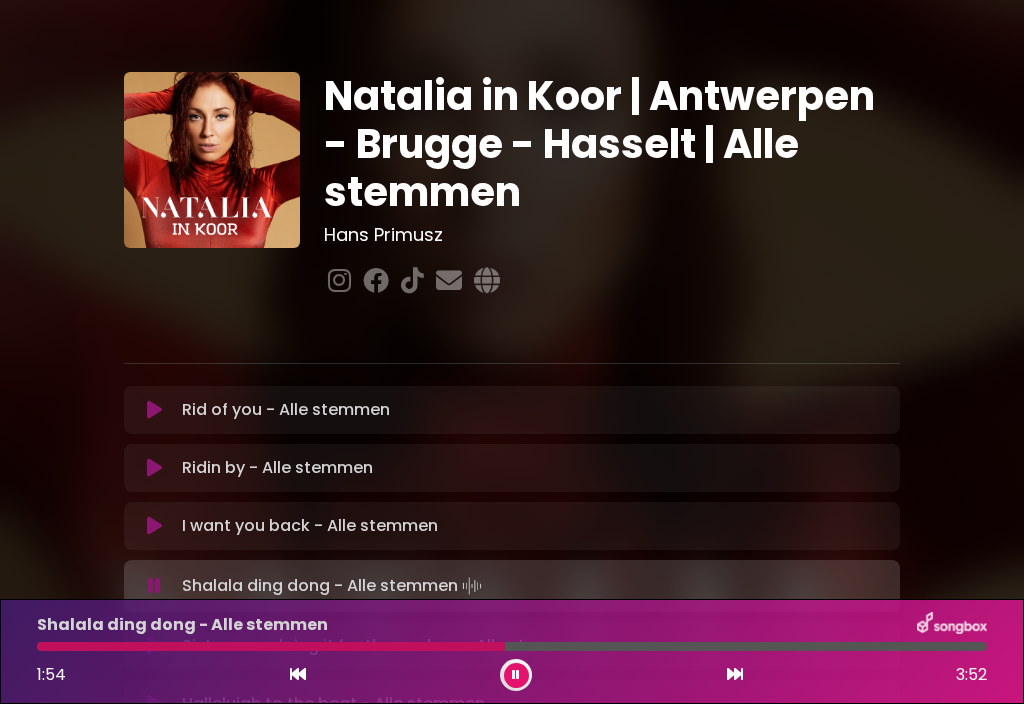 click at bounding box center [512, 646] 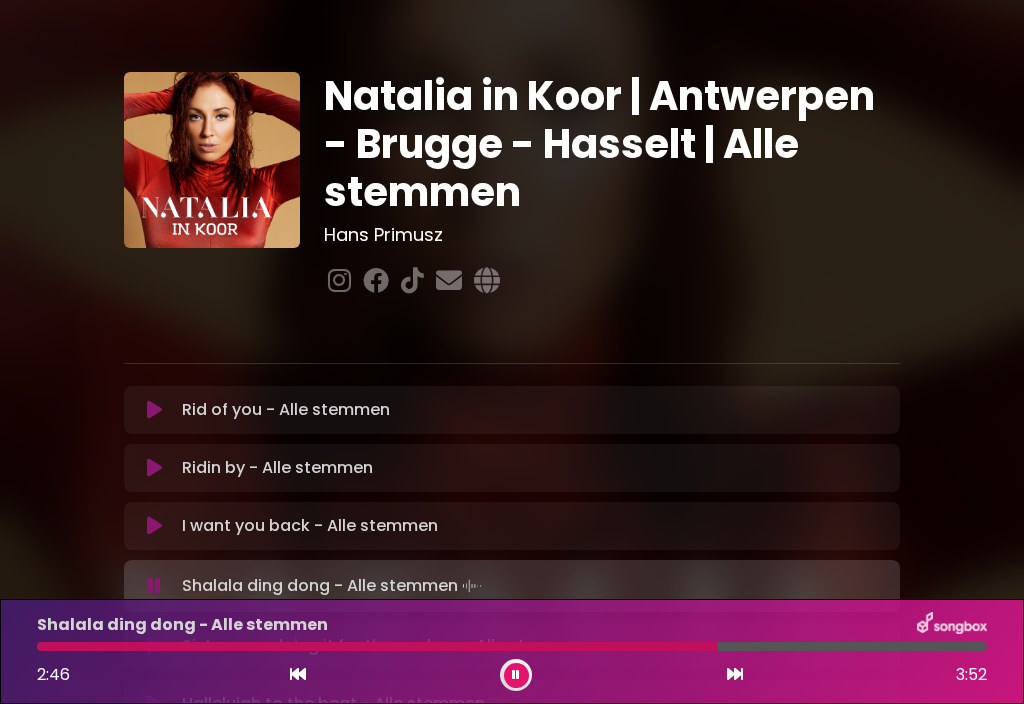 click at bounding box center [512, 646] 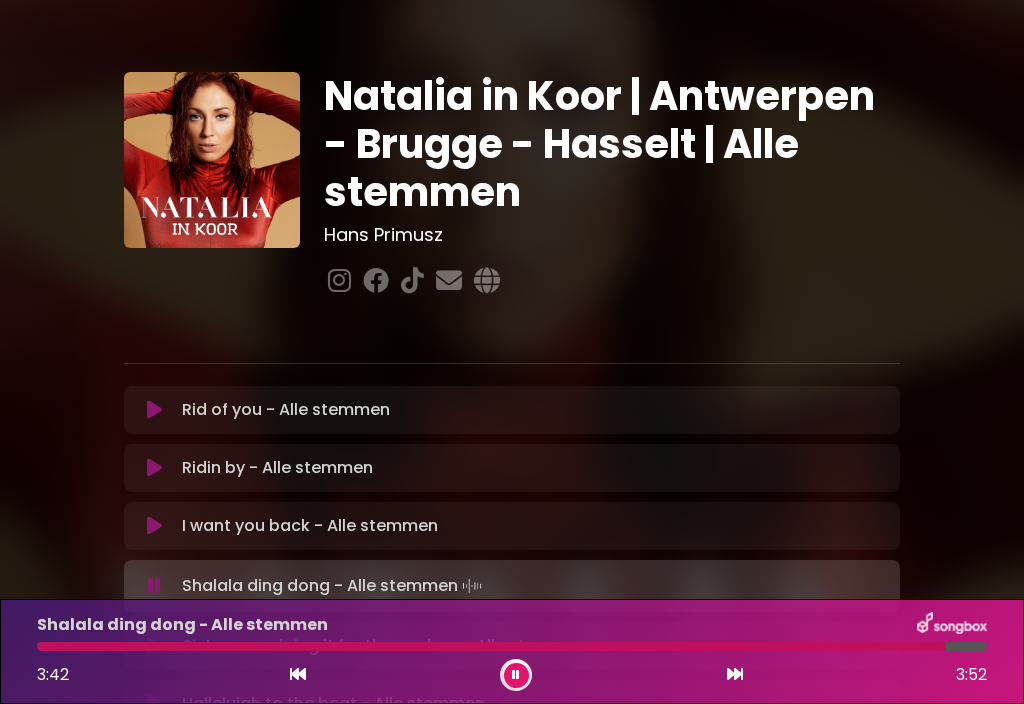click at bounding box center (735, 674) 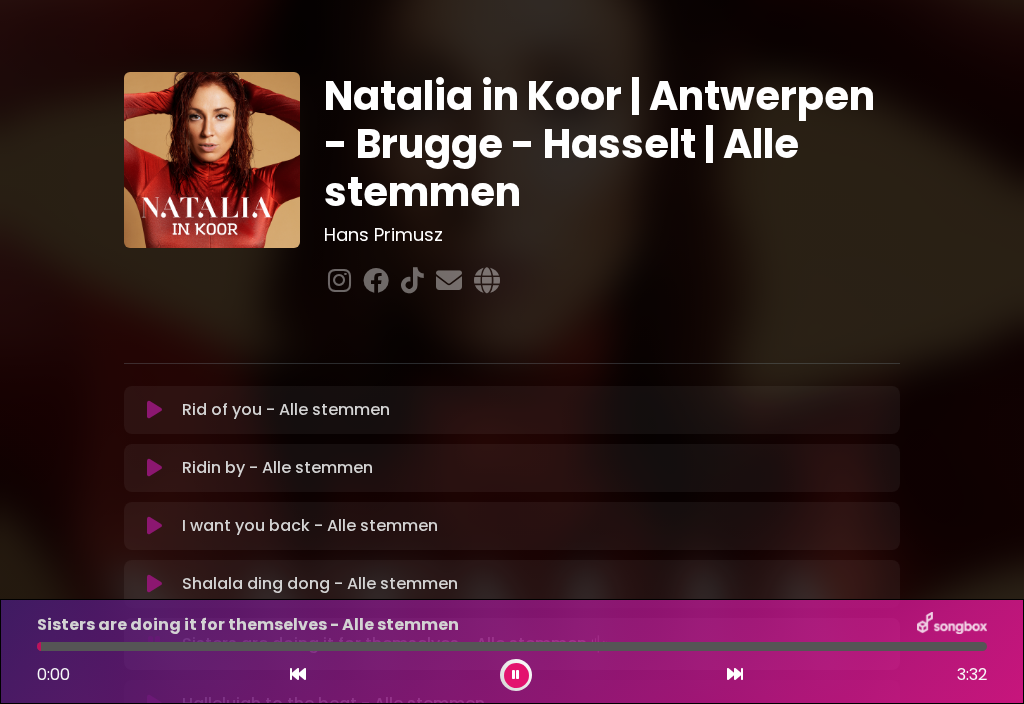 click at bounding box center (512, 646) 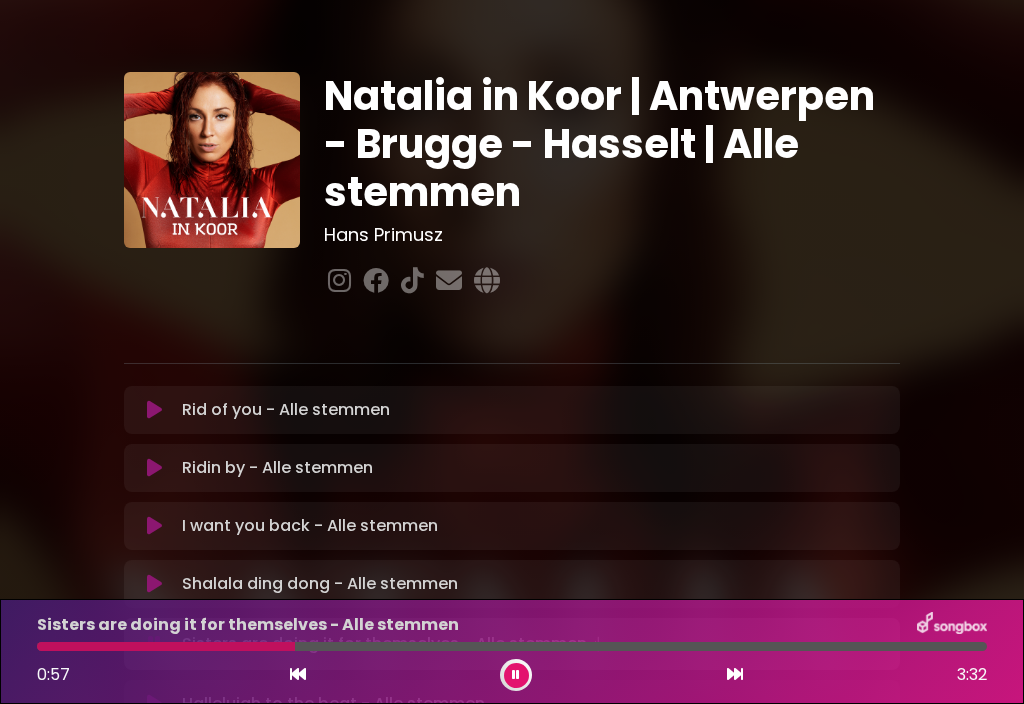 click at bounding box center [166, 646] 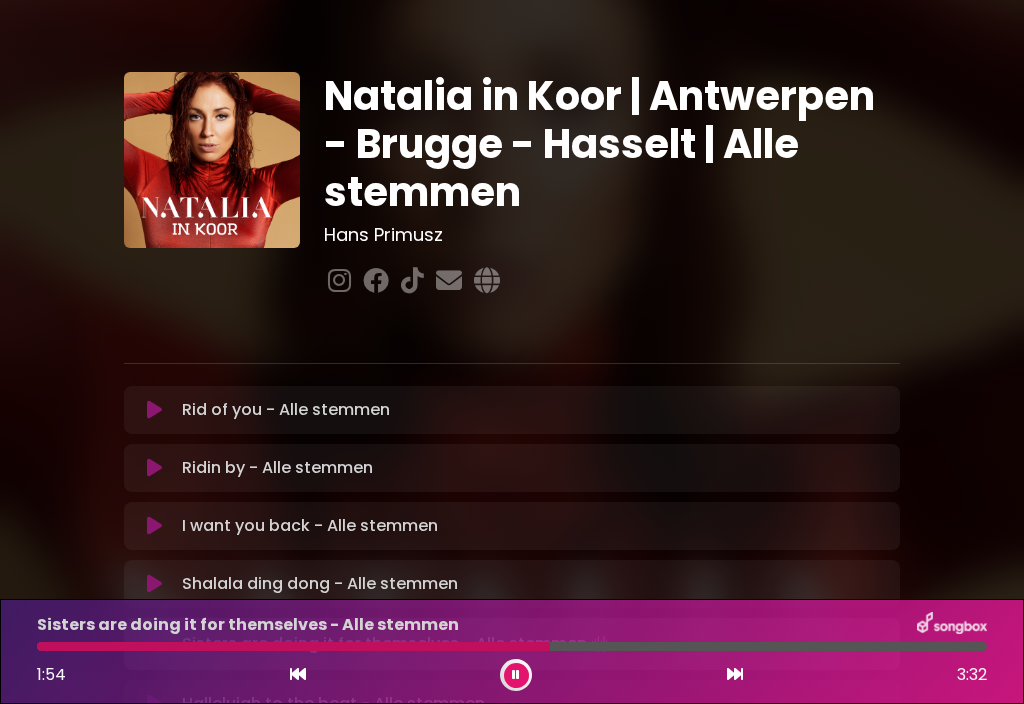 click at bounding box center (512, 646) 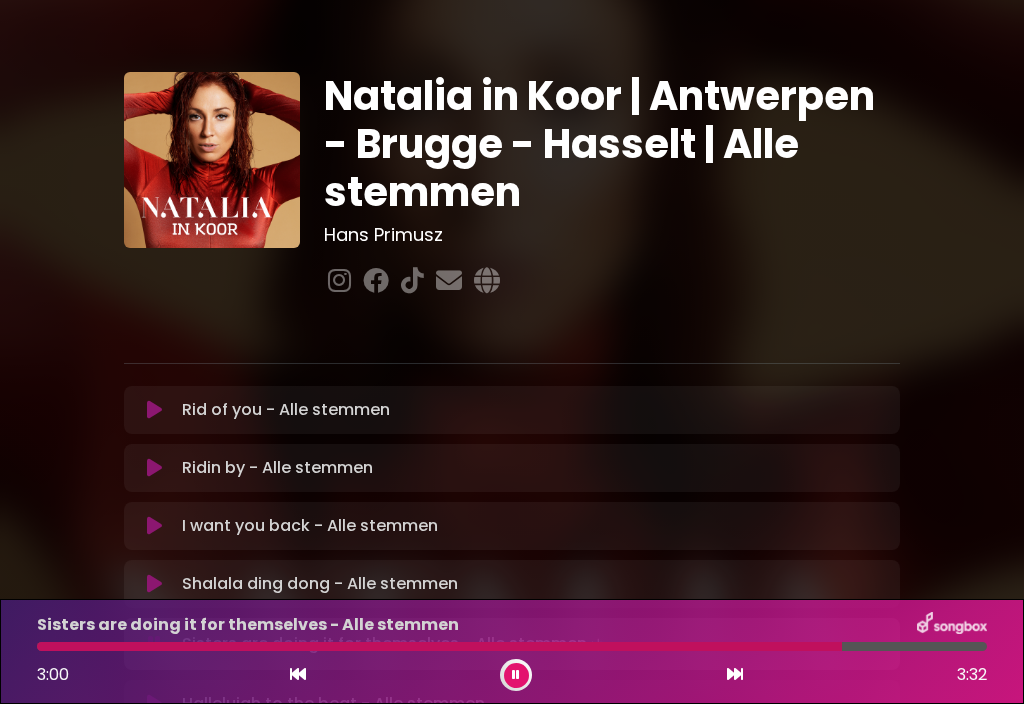 click at bounding box center (735, 674) 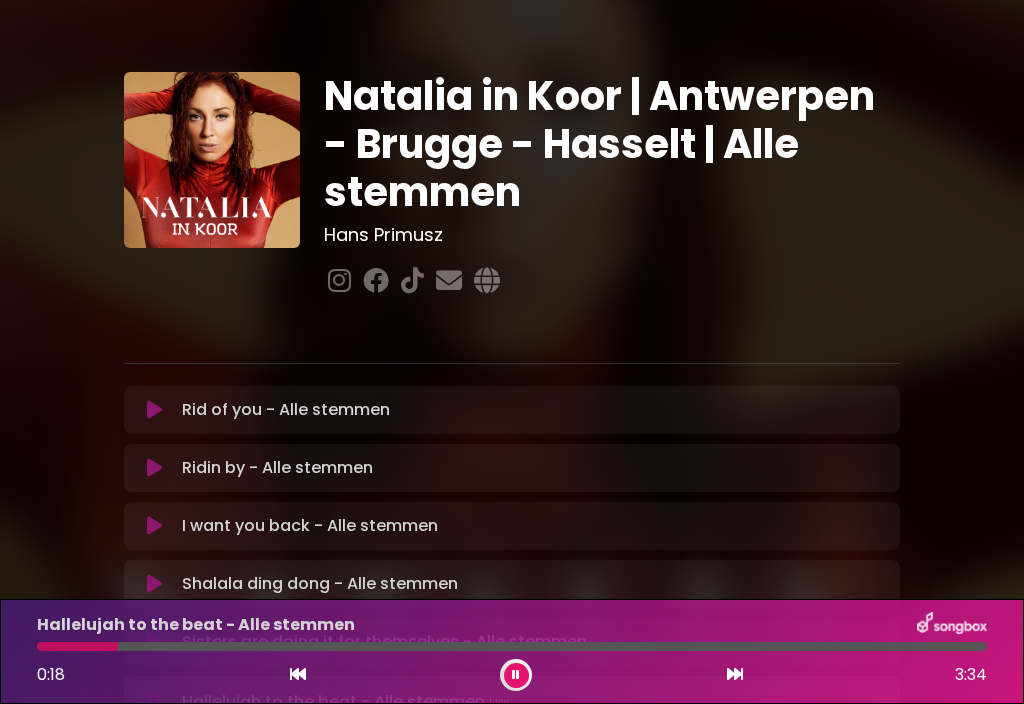 click at bounding box center (77, 646) 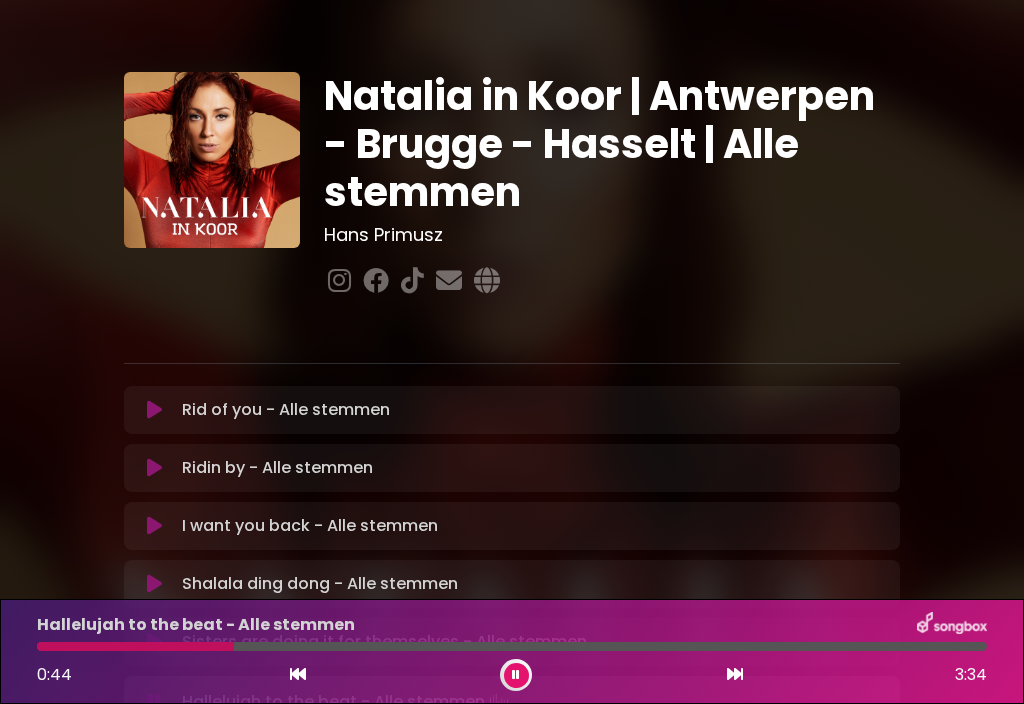 click at bounding box center (512, 646) 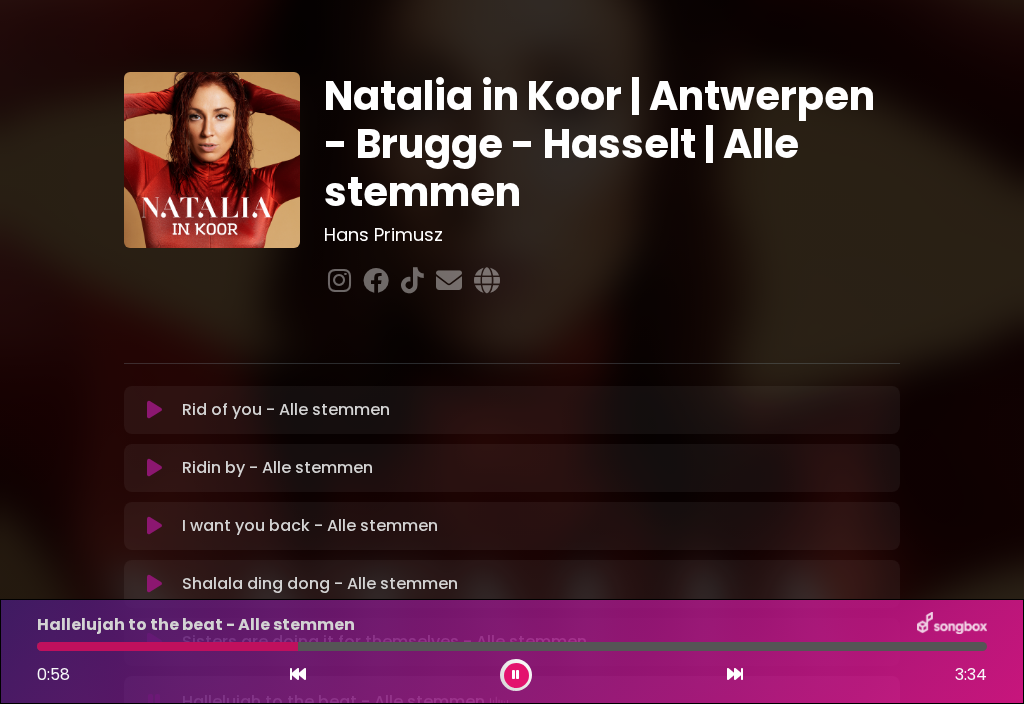 click at bounding box center (512, 646) 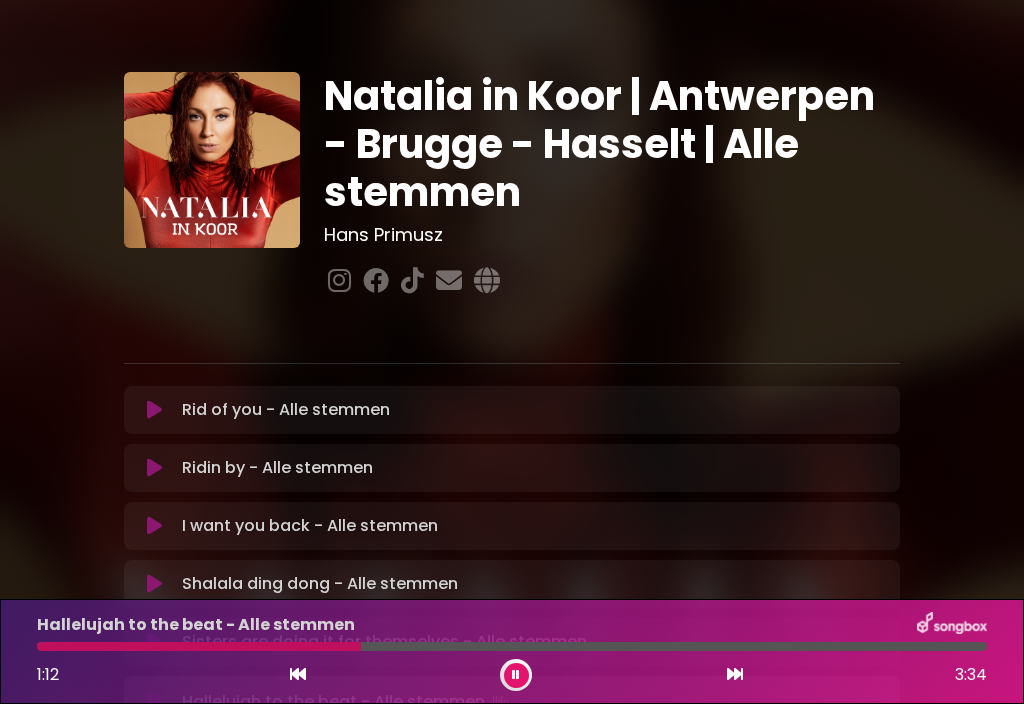 click at bounding box center [512, 646] 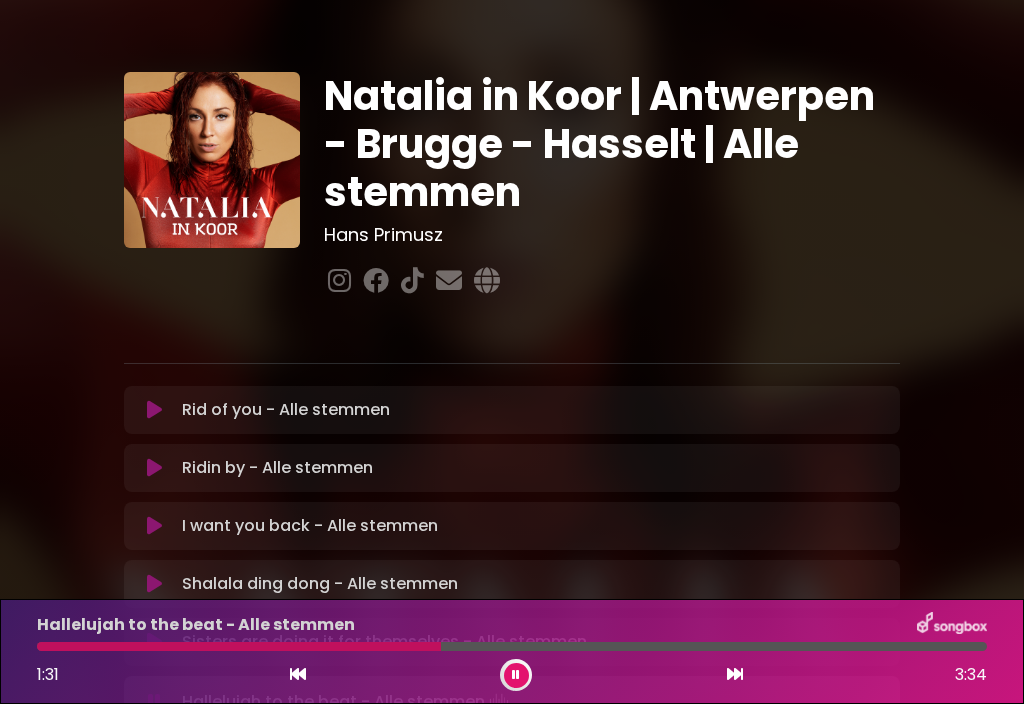 click at bounding box center [512, 646] 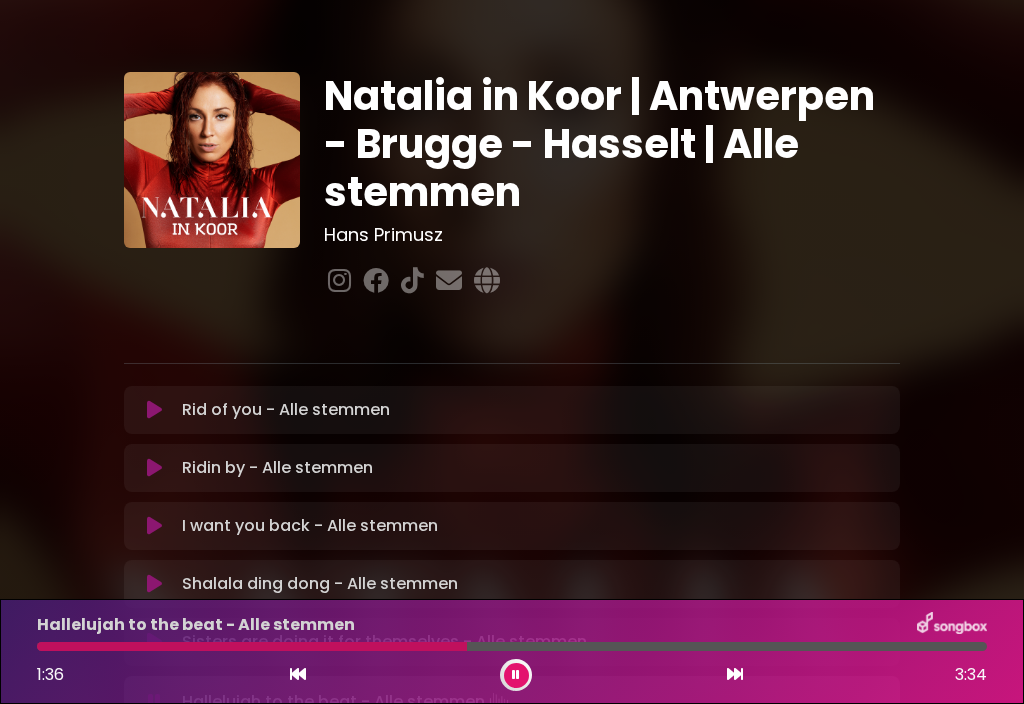click at bounding box center [252, 646] 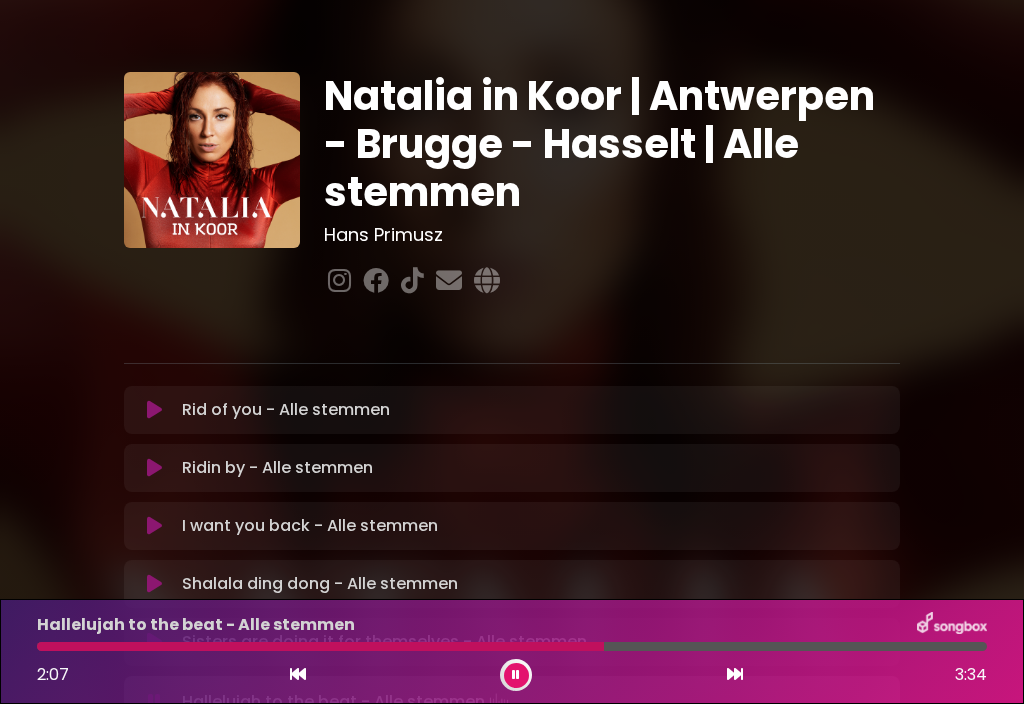 click at bounding box center (512, 646) 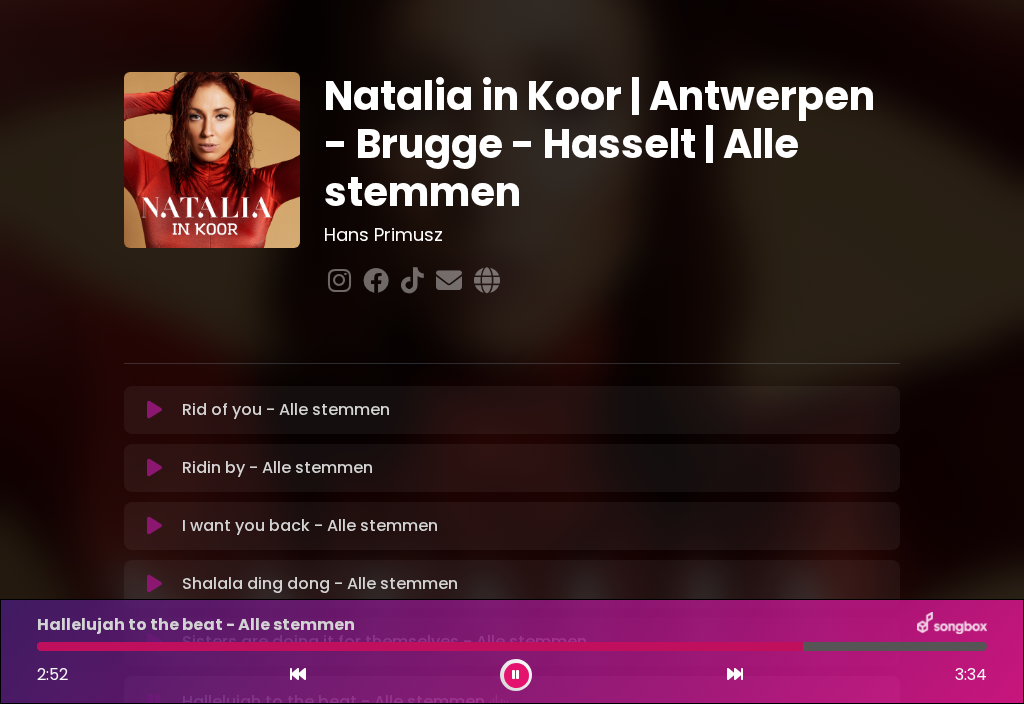click at bounding box center [735, 675] 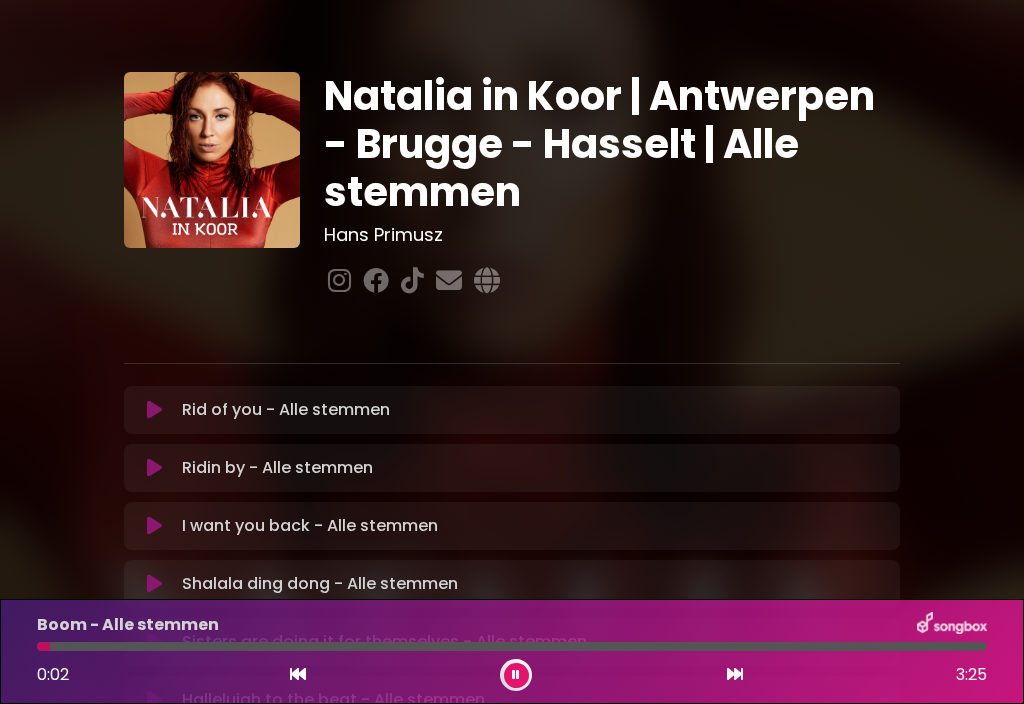 click at bounding box center [512, 646] 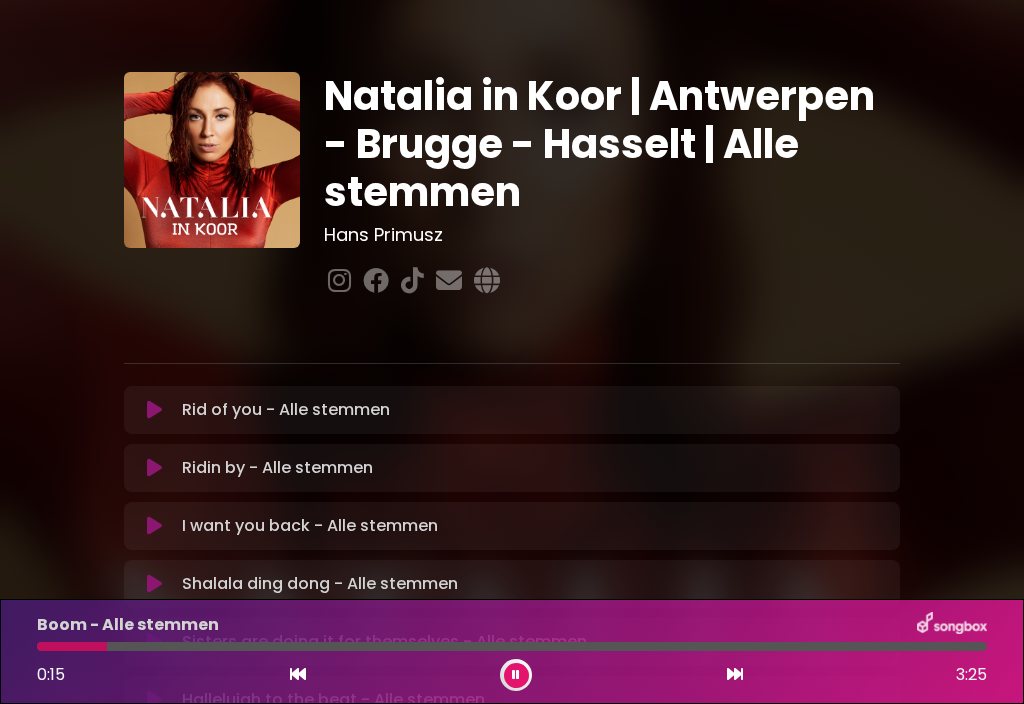 click at bounding box center (512, 646) 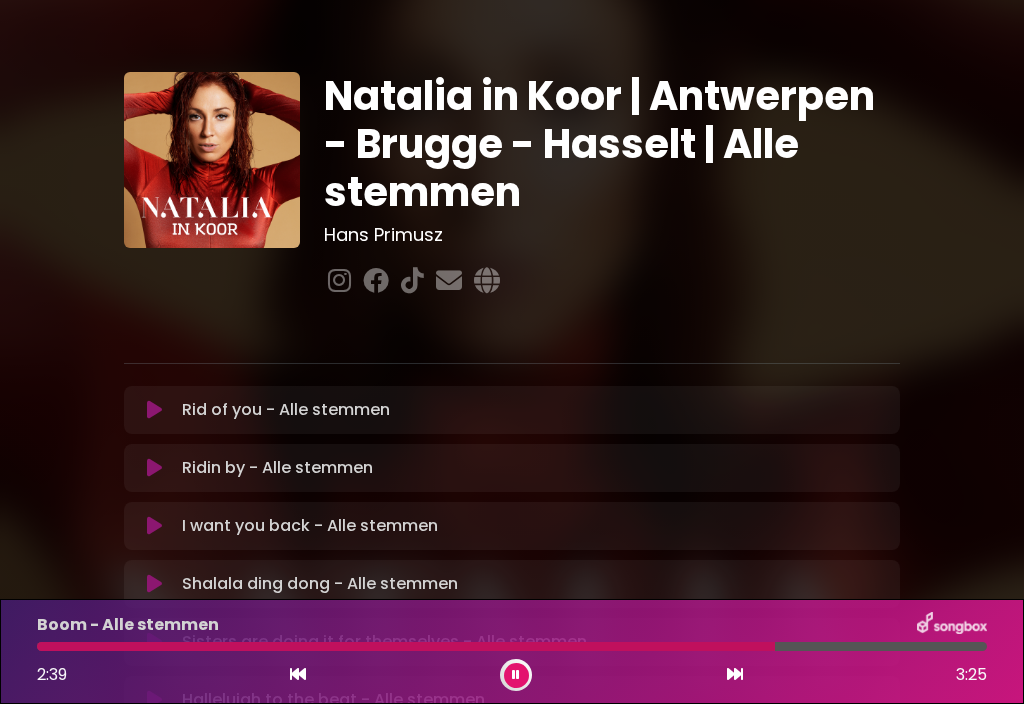 click at bounding box center [735, 674] 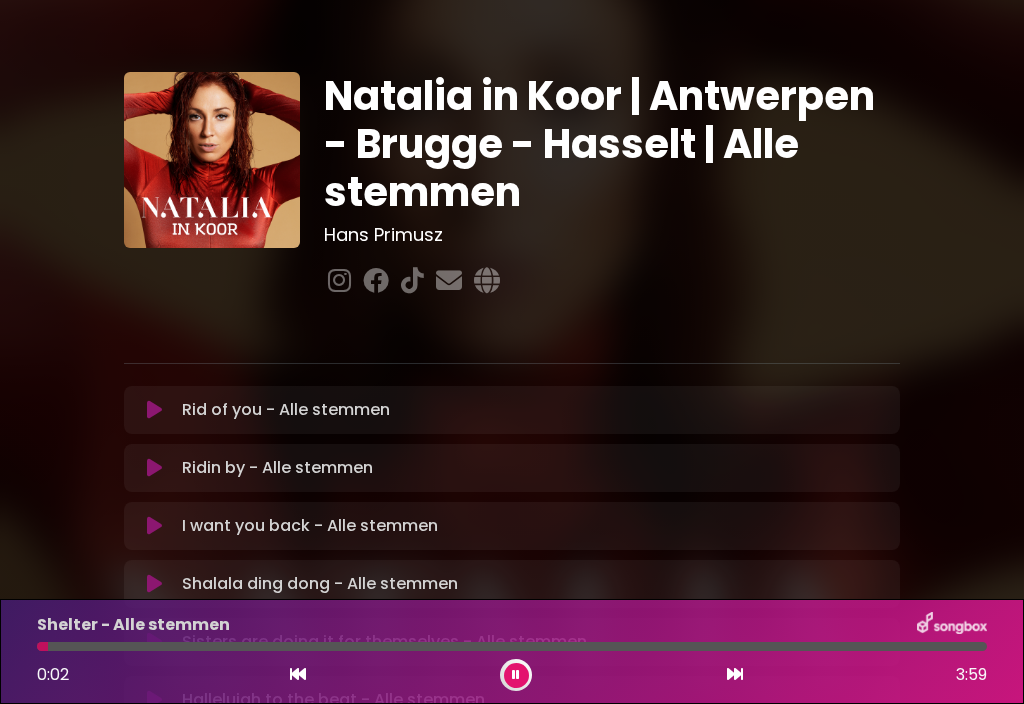 click at bounding box center (512, 646) 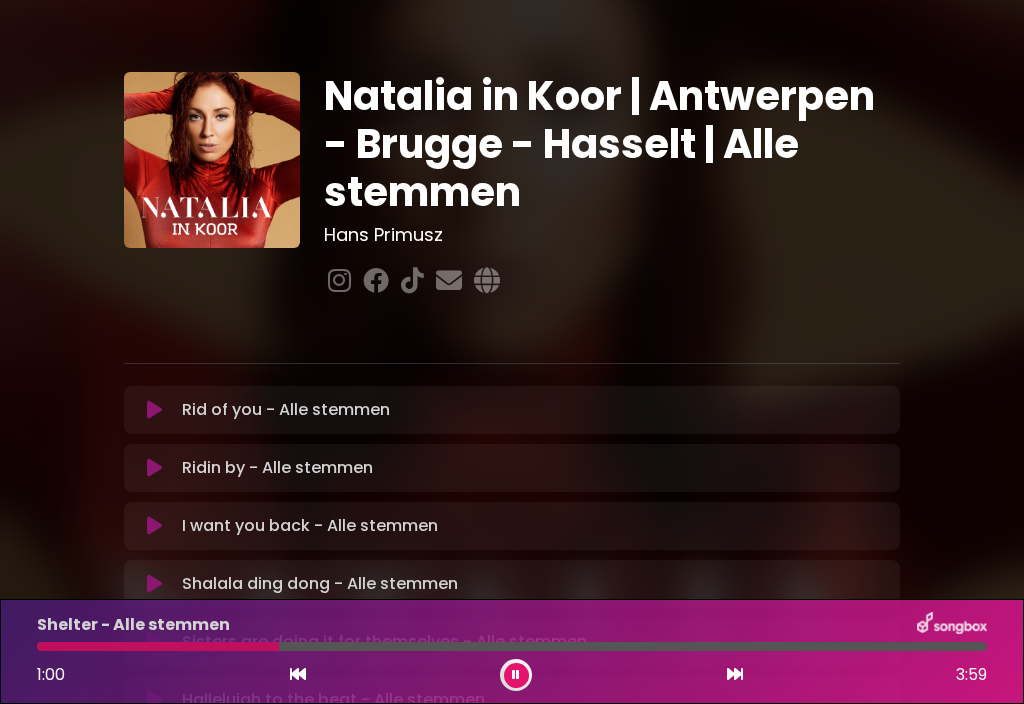 click at bounding box center (512, 646) 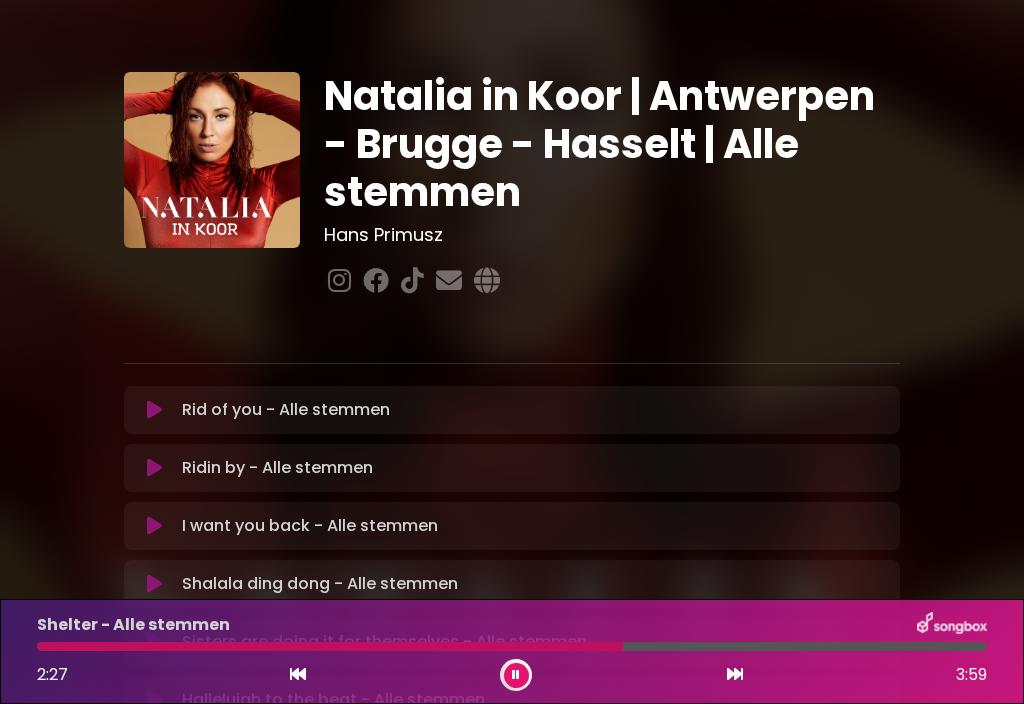 click at bounding box center (512, 646) 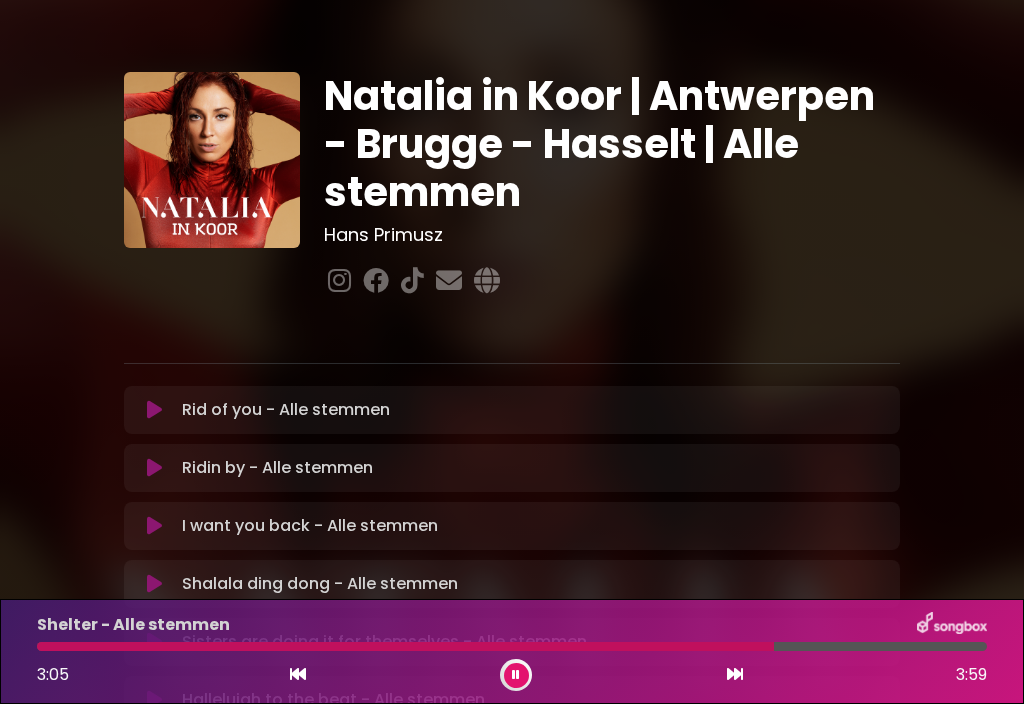 click at bounding box center (512, 646) 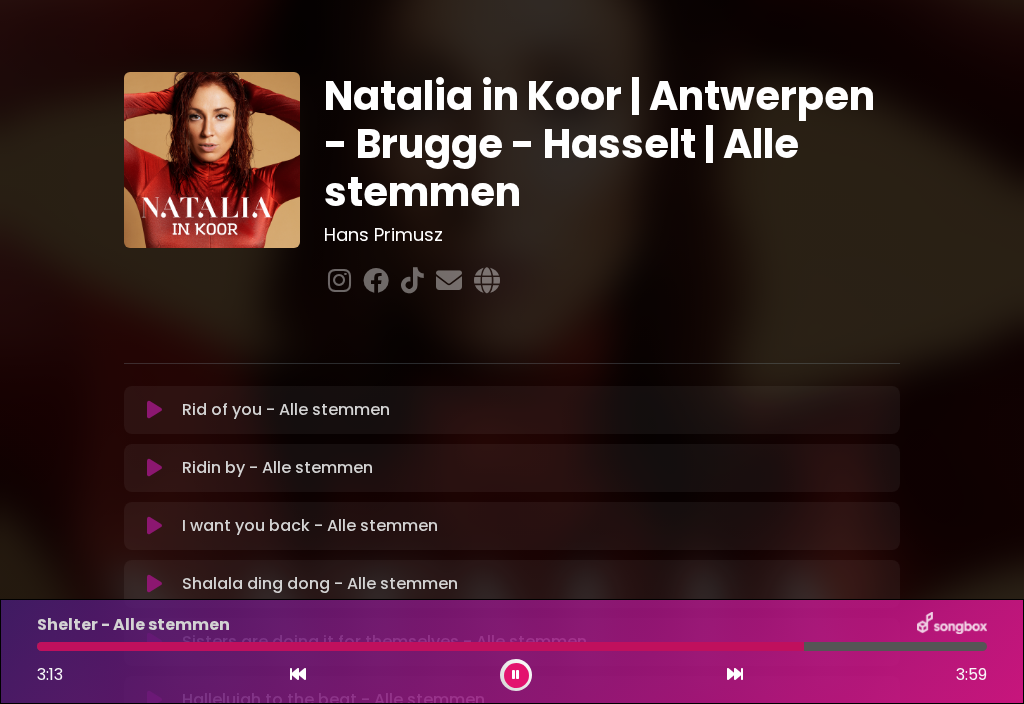 click at bounding box center (512, 646) 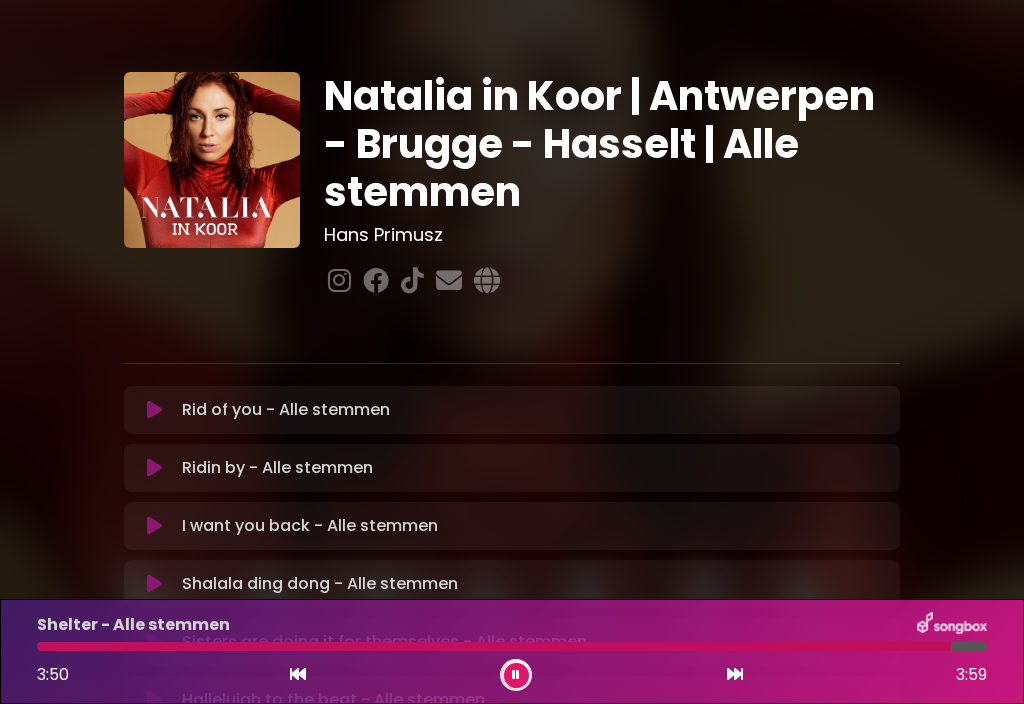 click at bounding box center [735, 675] 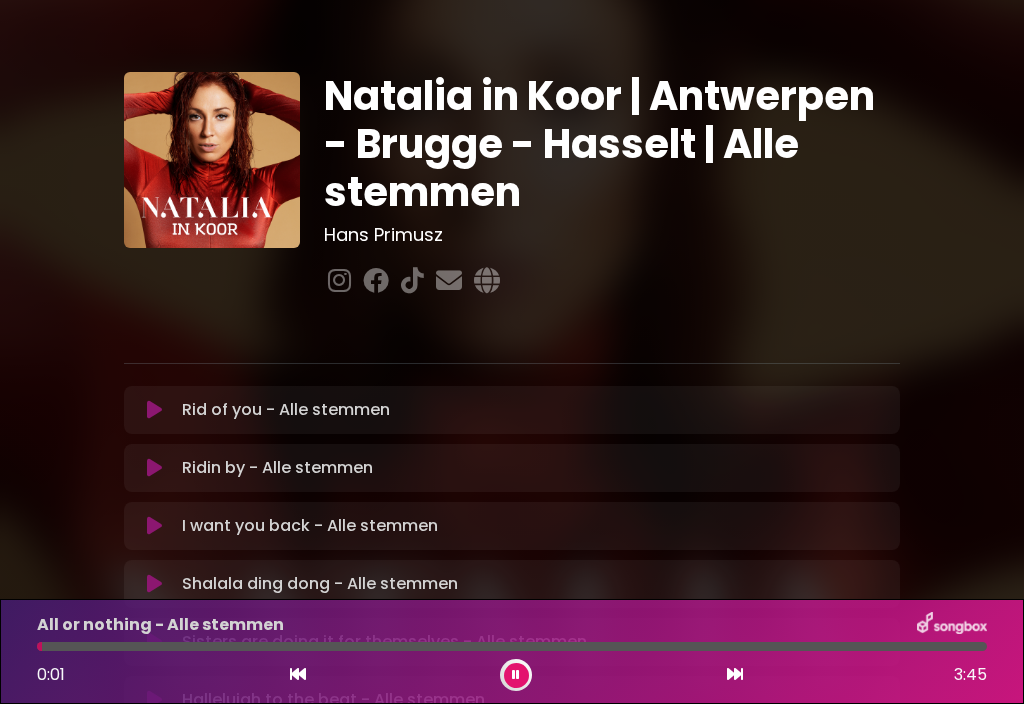 click at bounding box center (512, 646) 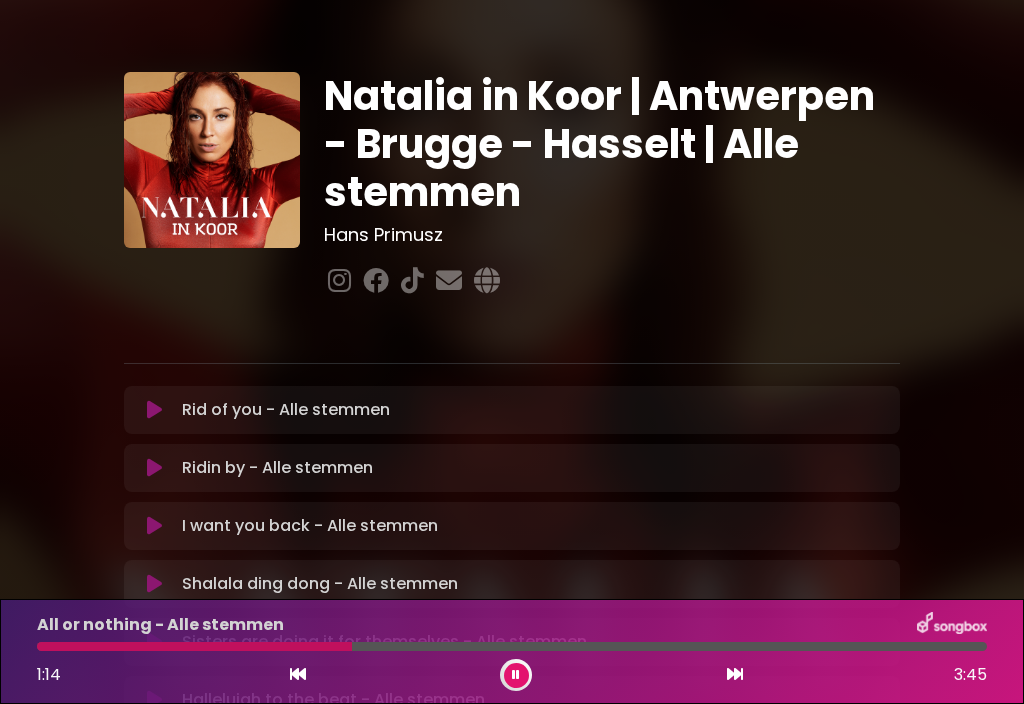 click at bounding box center [512, 646] 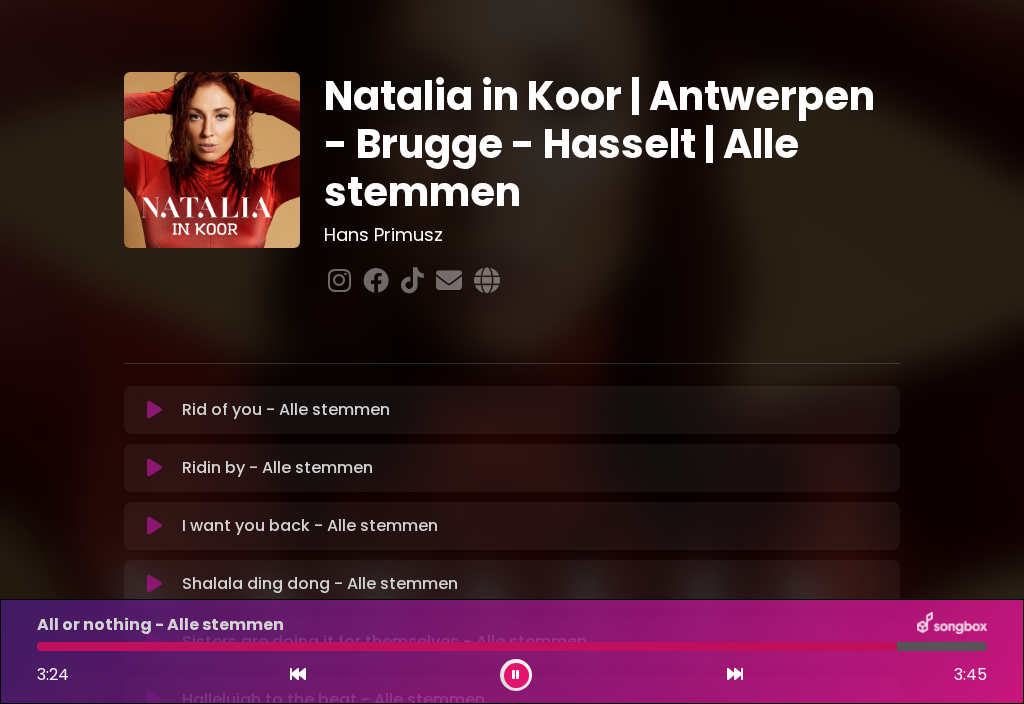 click at bounding box center [735, 675] 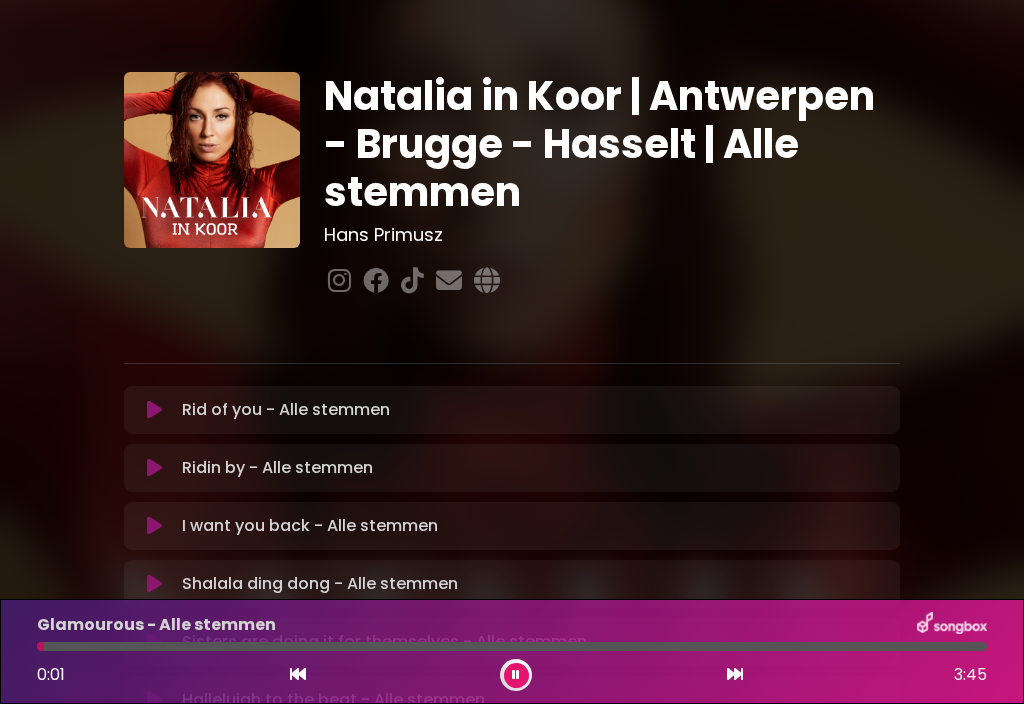 click at bounding box center [512, 646] 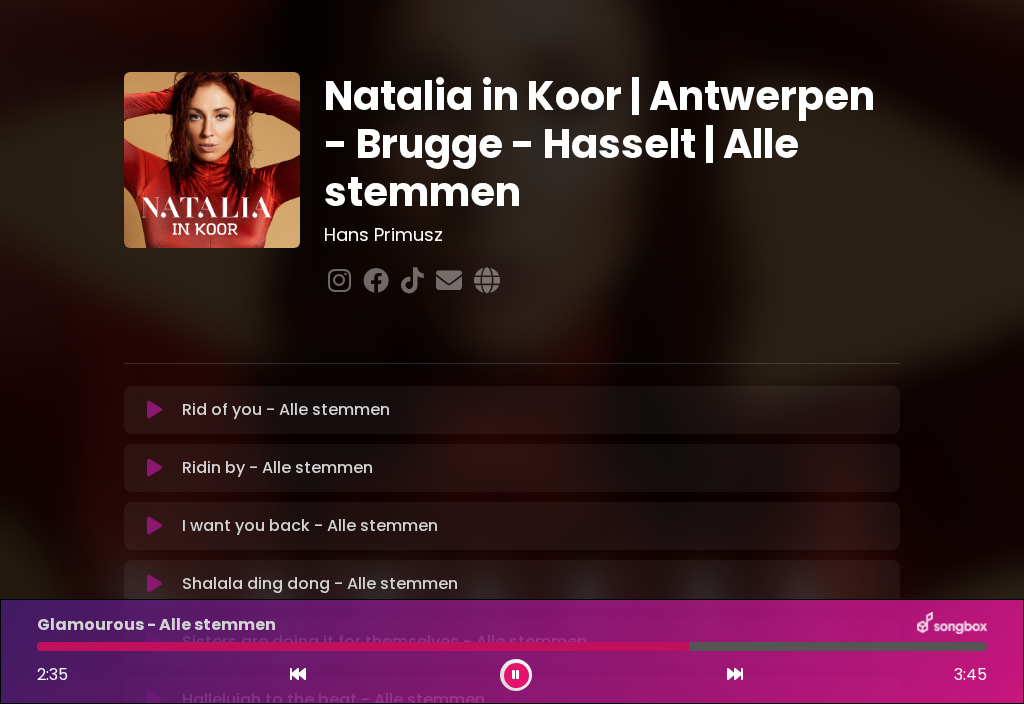 click at bounding box center [735, 675] 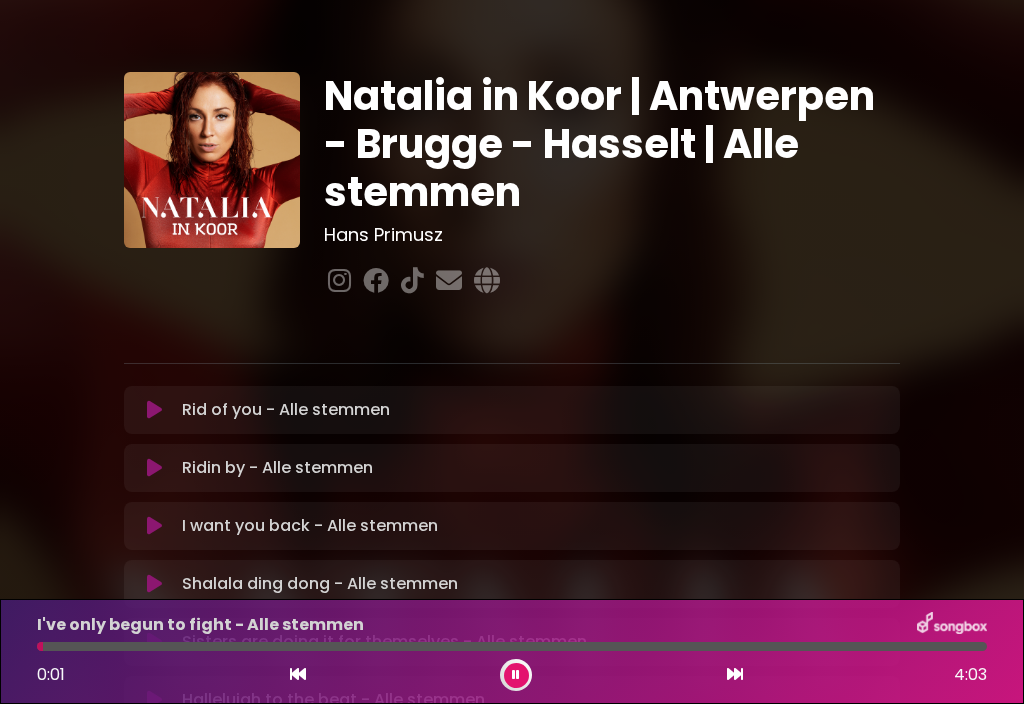 click at bounding box center [512, 646] 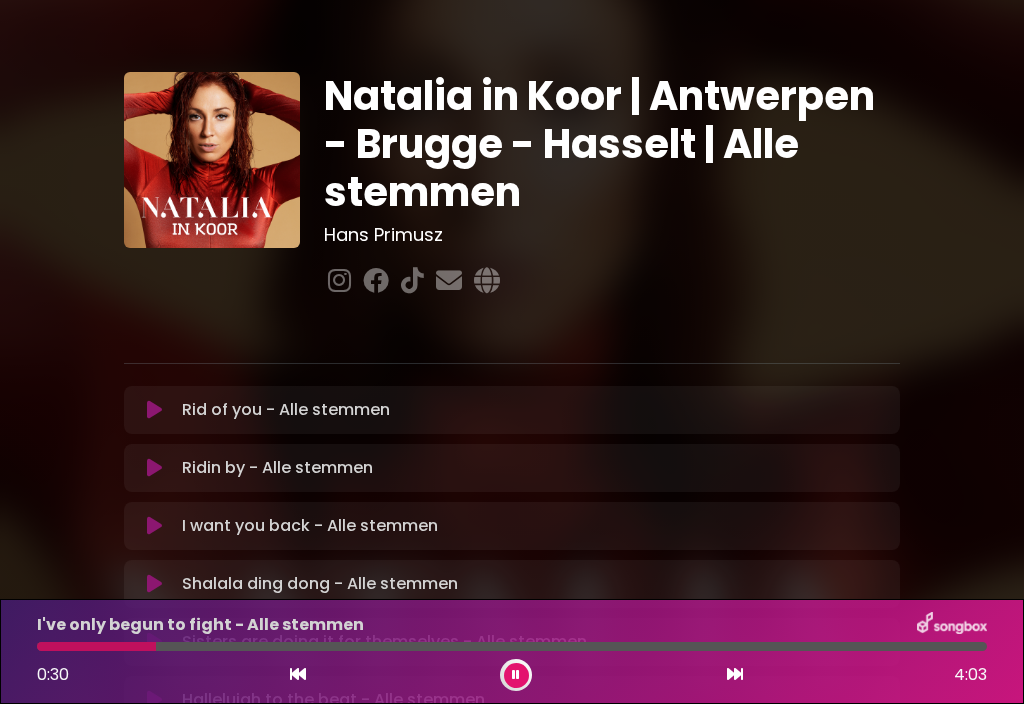 click at bounding box center (512, 646) 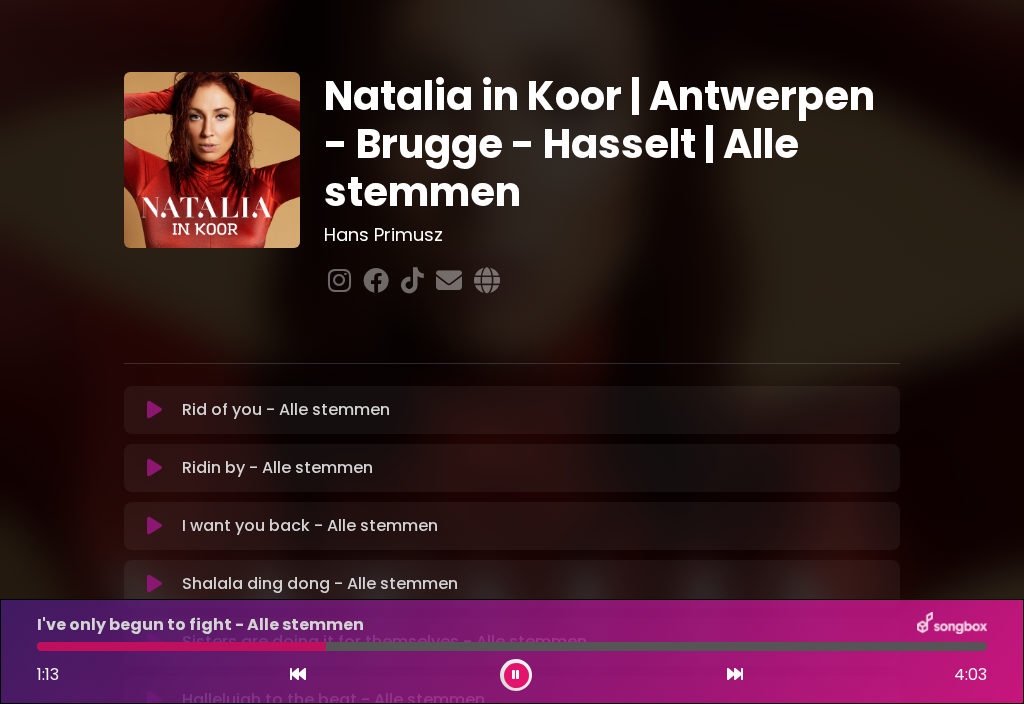 click at bounding box center (181, 646) 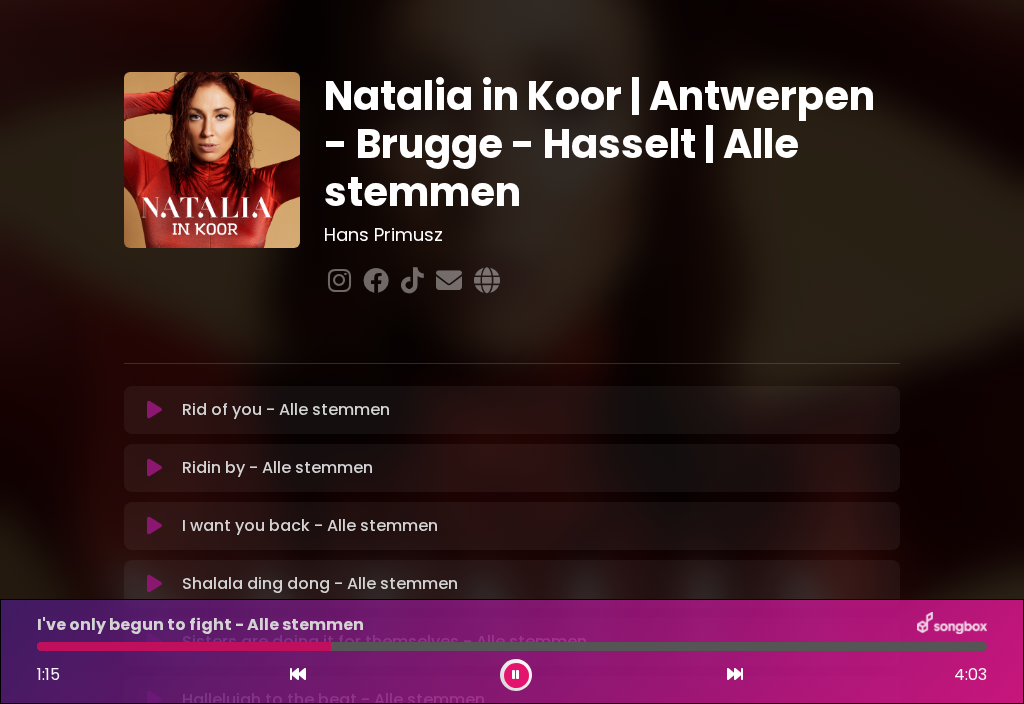 click at bounding box center [512, 646] 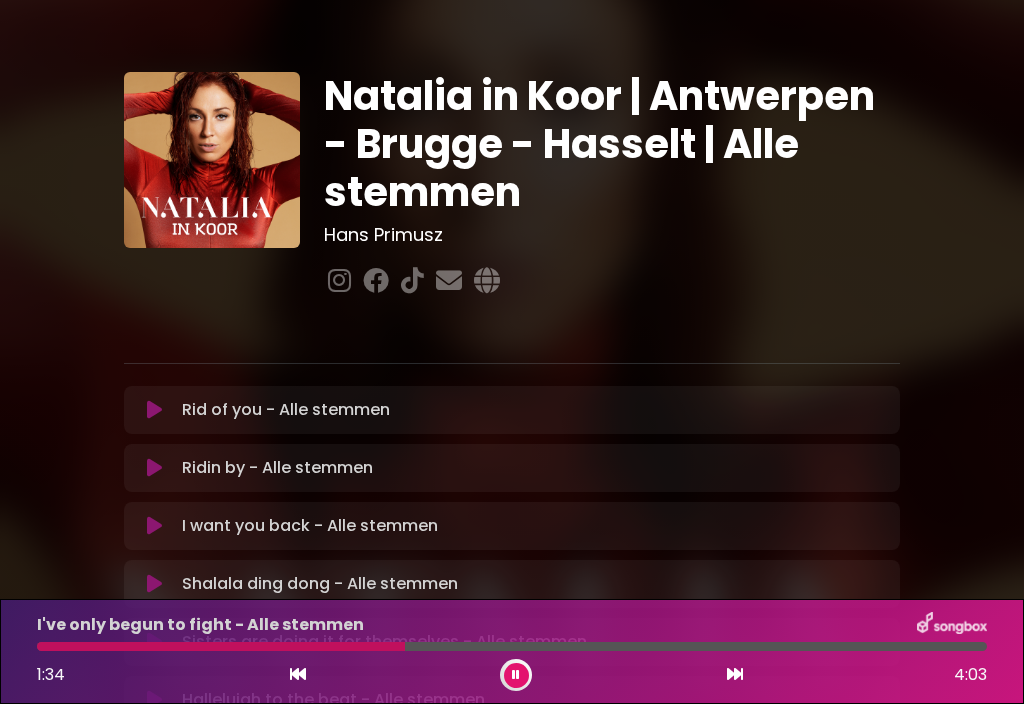 click at bounding box center (516, 675) 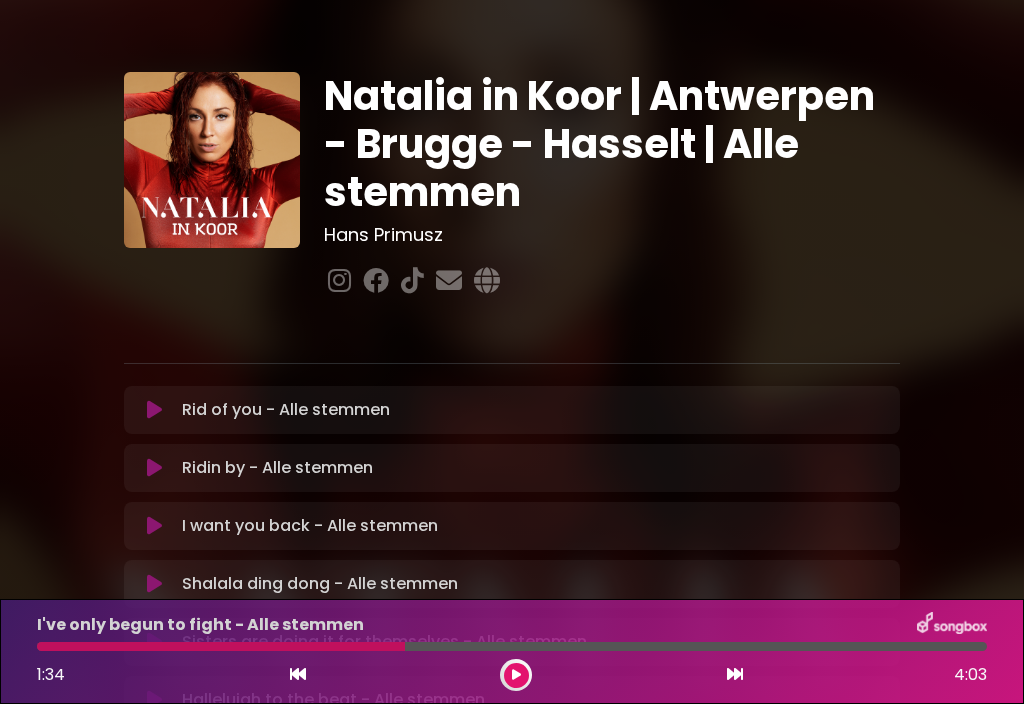 click at bounding box center [516, 675] 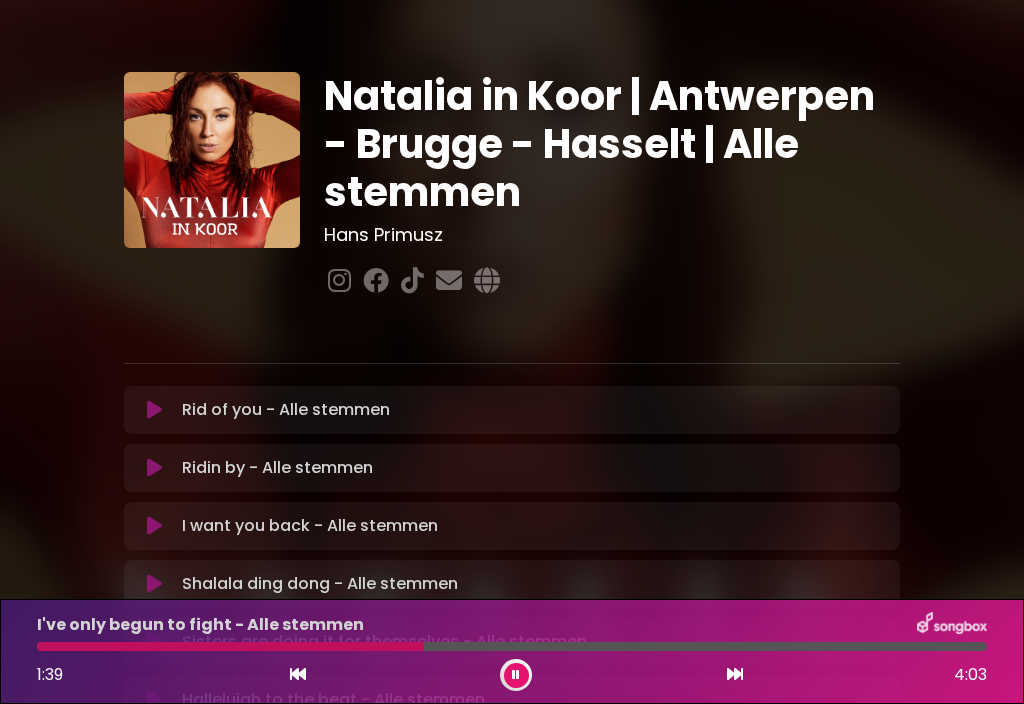 click at bounding box center (230, 646) 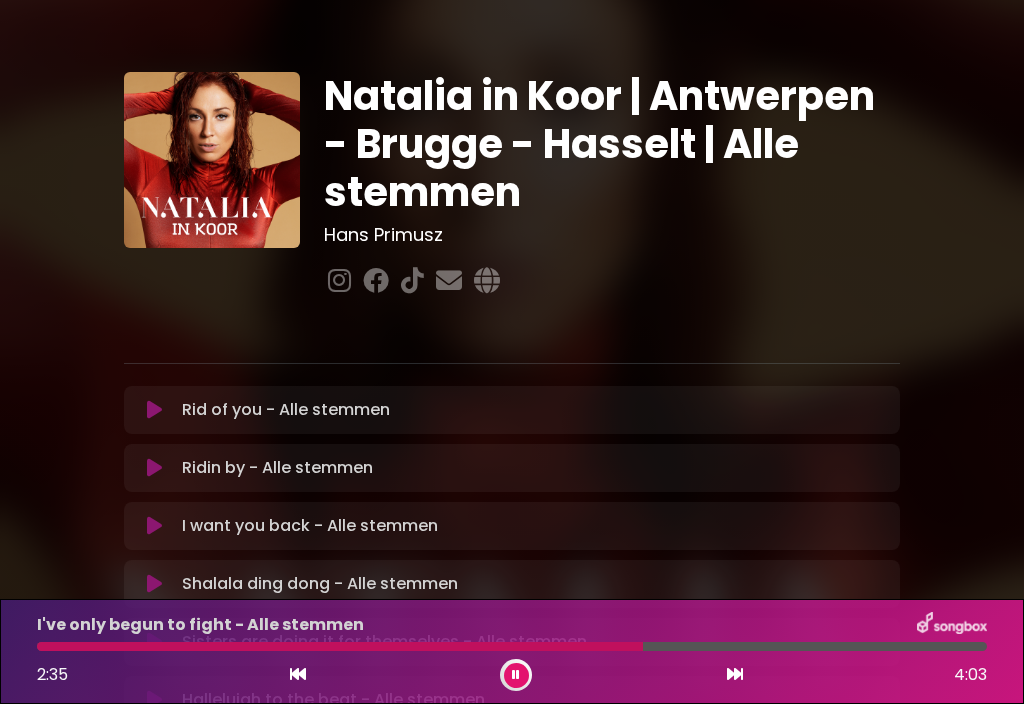 click at bounding box center [512, 646] 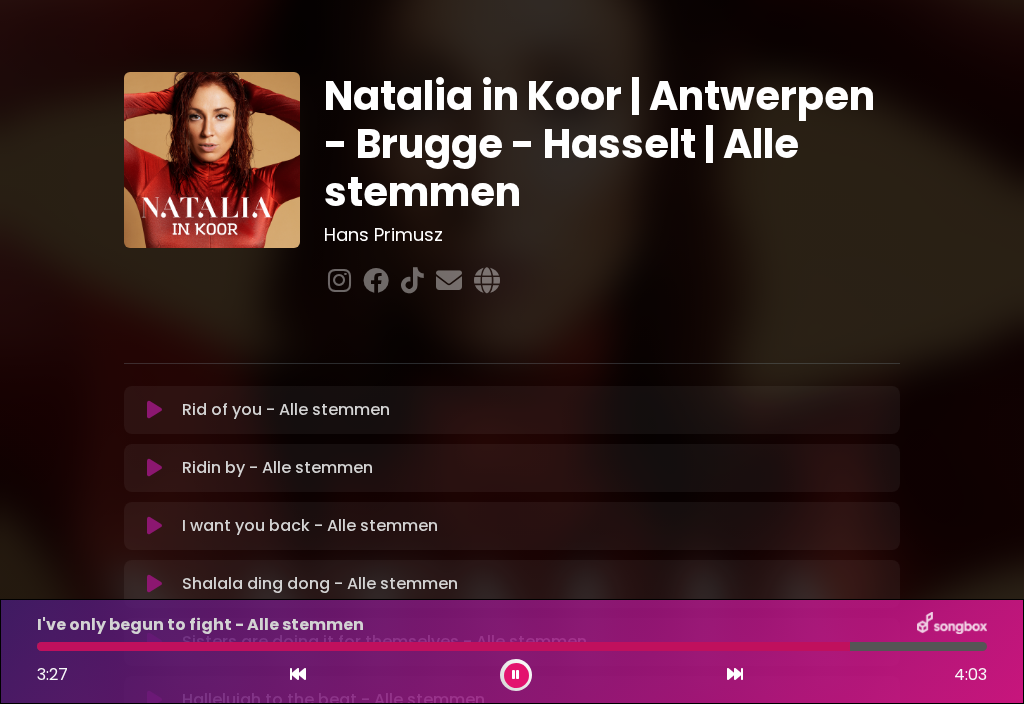 click at bounding box center [443, 646] 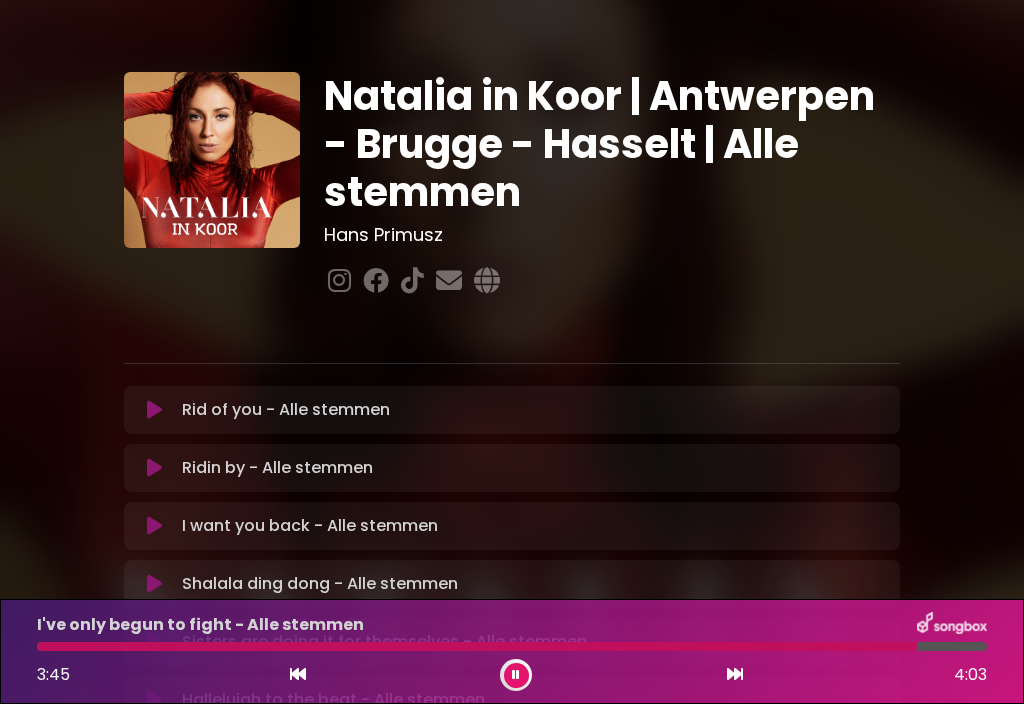 click at bounding box center [735, 675] 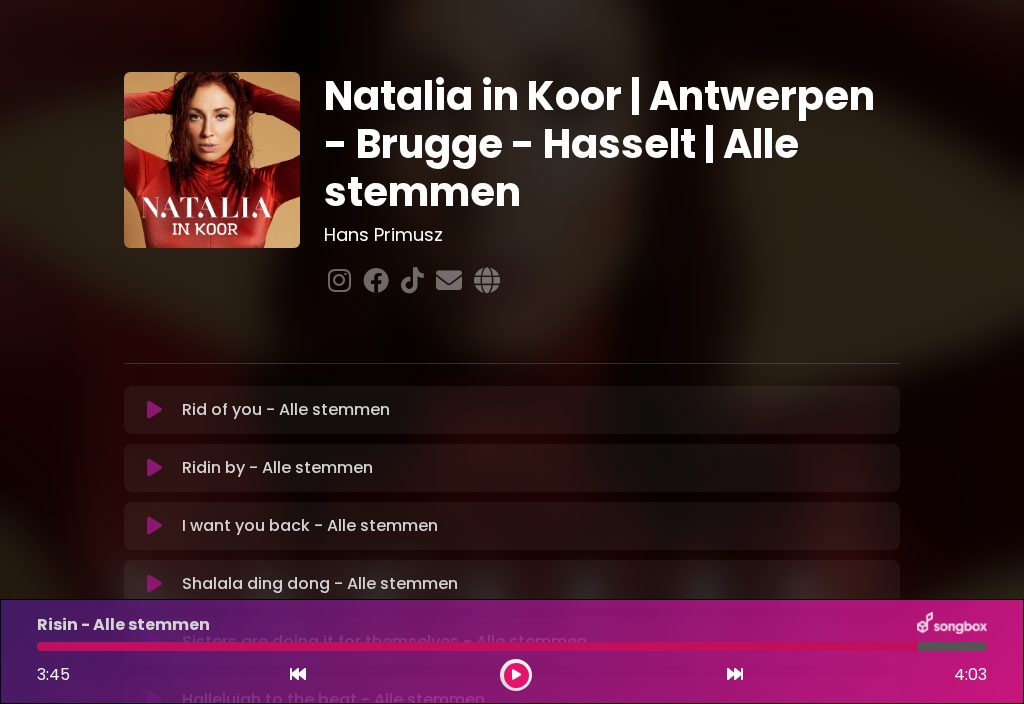 click at bounding box center (516, 675) 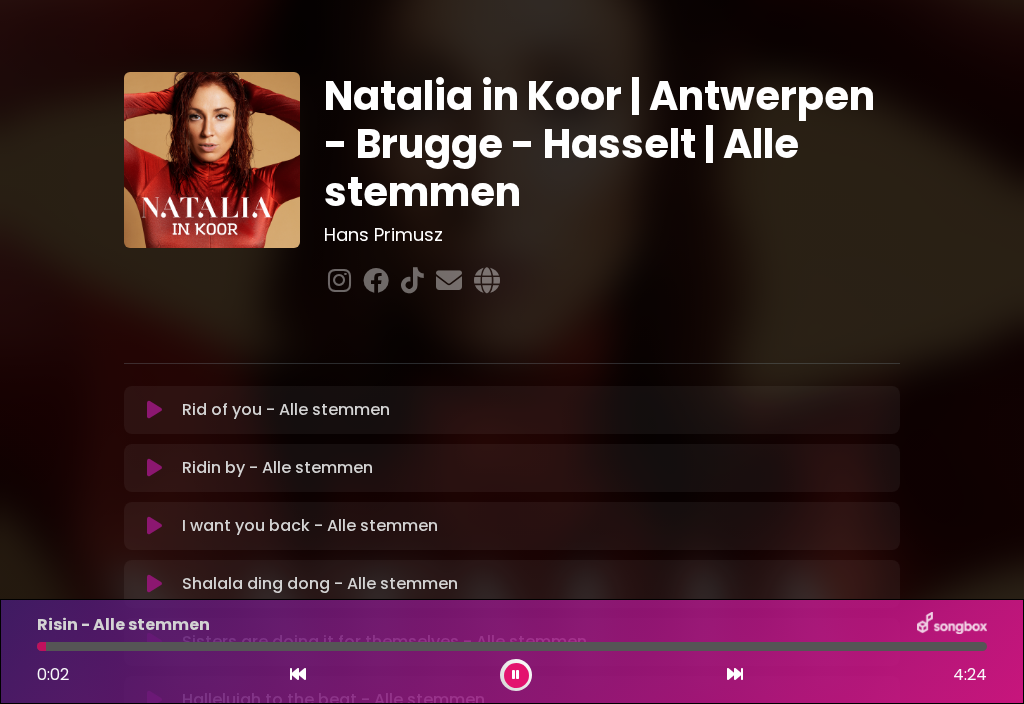 click at bounding box center (512, 646) 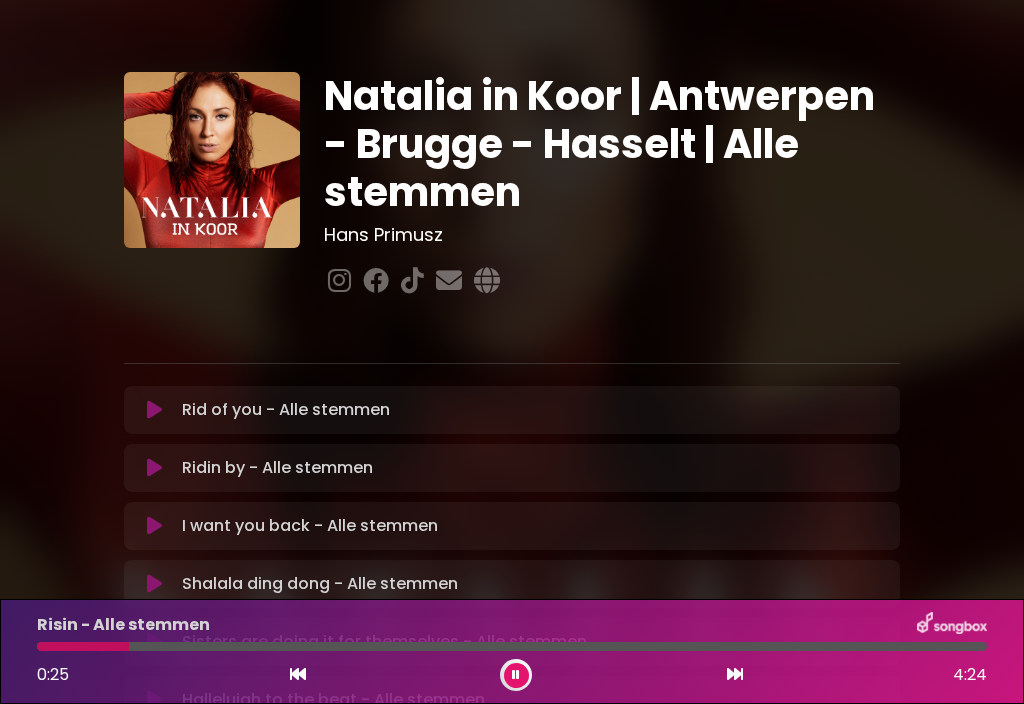 click at bounding box center (512, 646) 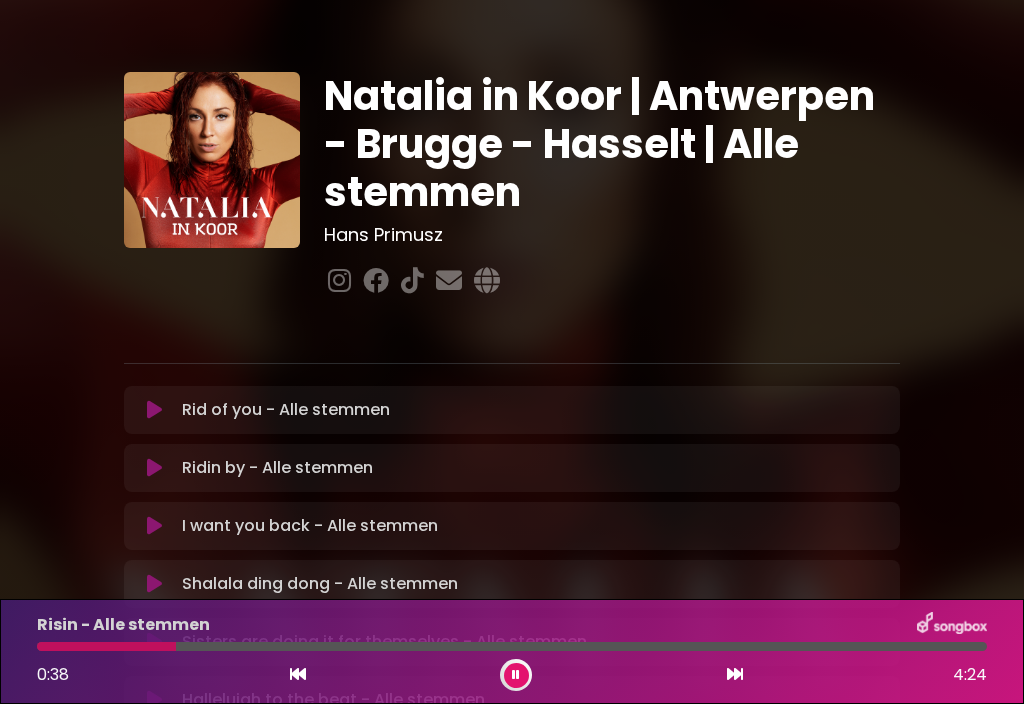 click at bounding box center (512, 646) 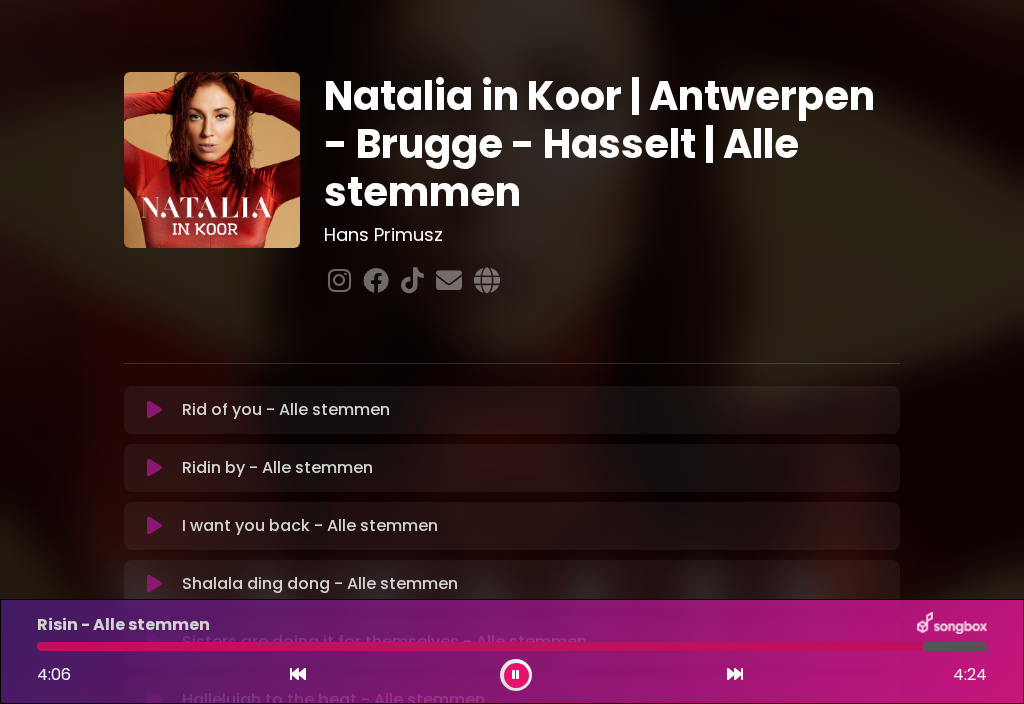 click at bounding box center [480, 646] 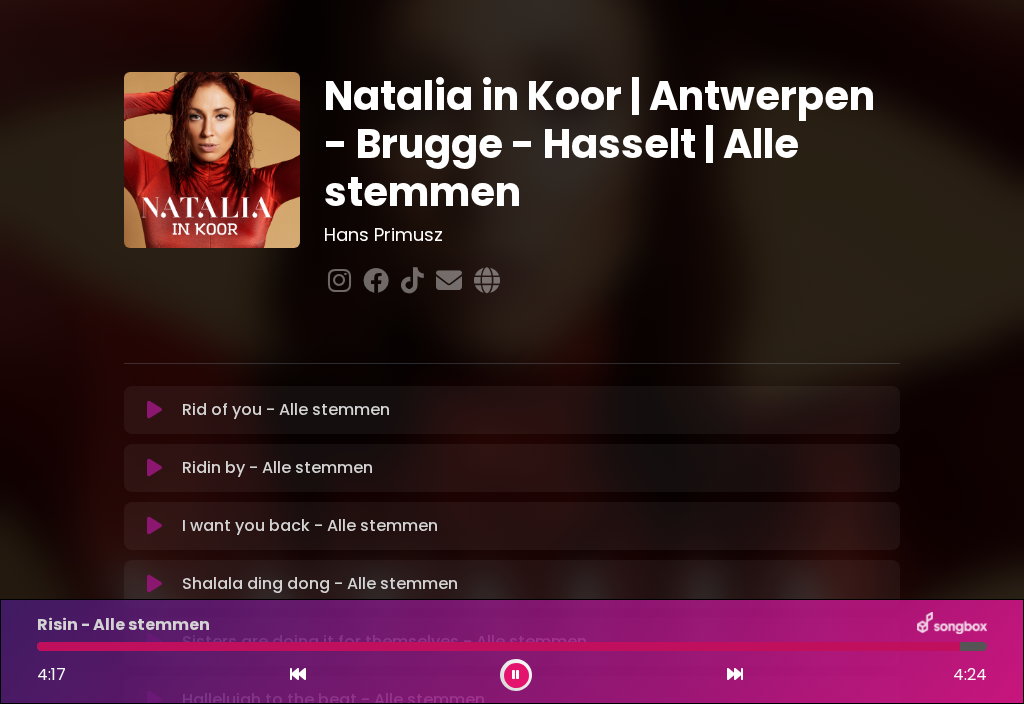 click at bounding box center [516, 675] 